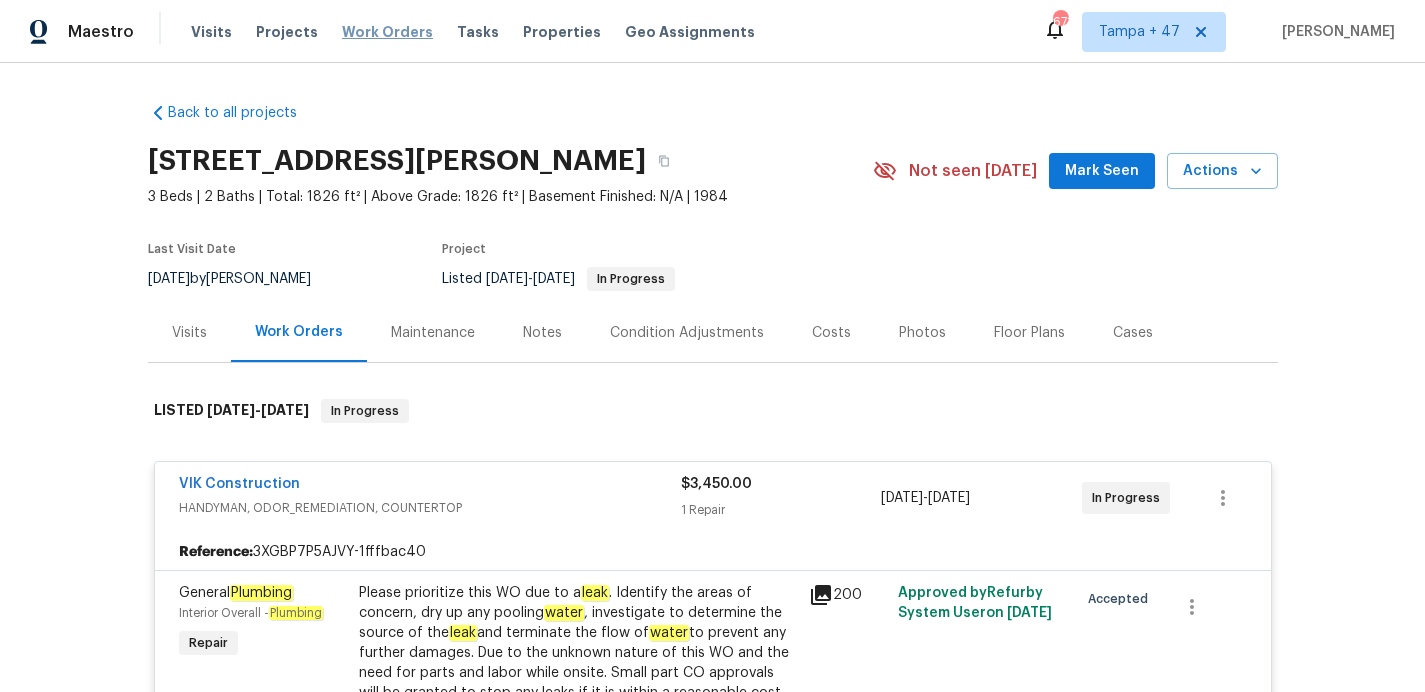 scroll, scrollTop: 0, scrollLeft: 0, axis: both 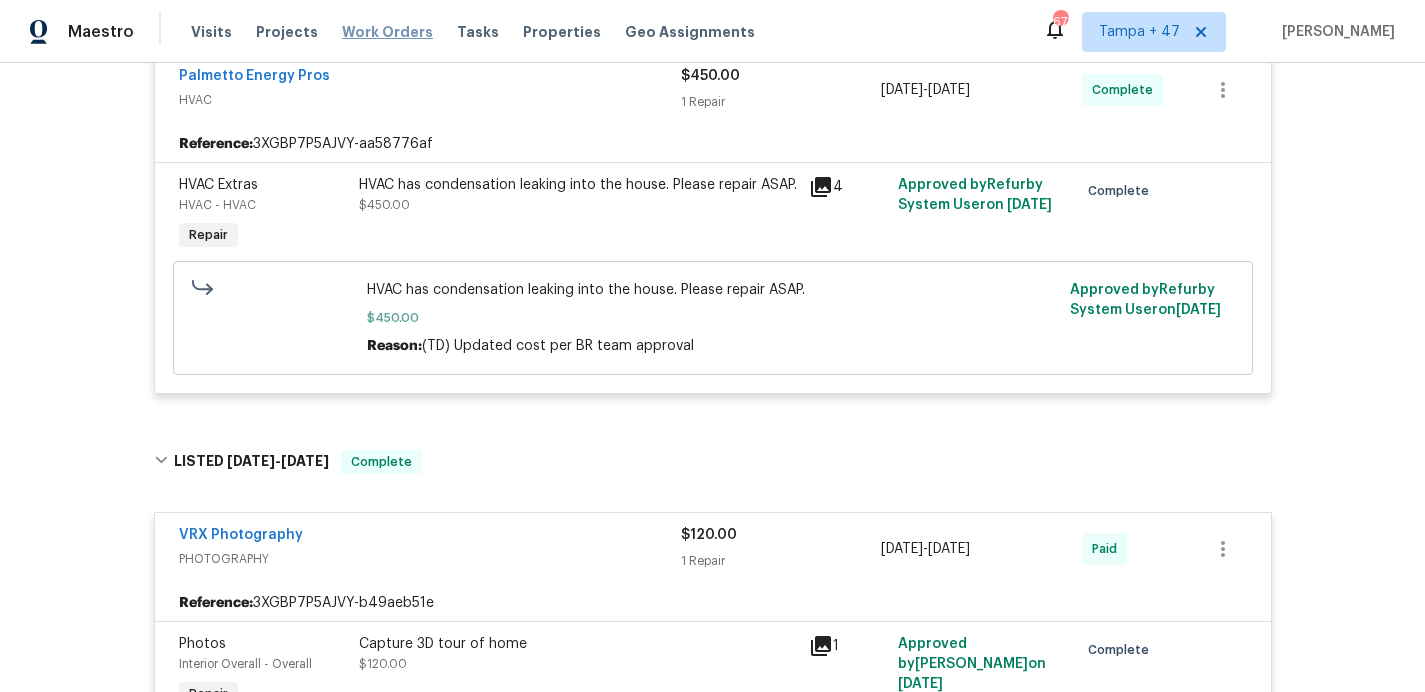 click on "Work Orders" at bounding box center [387, 32] 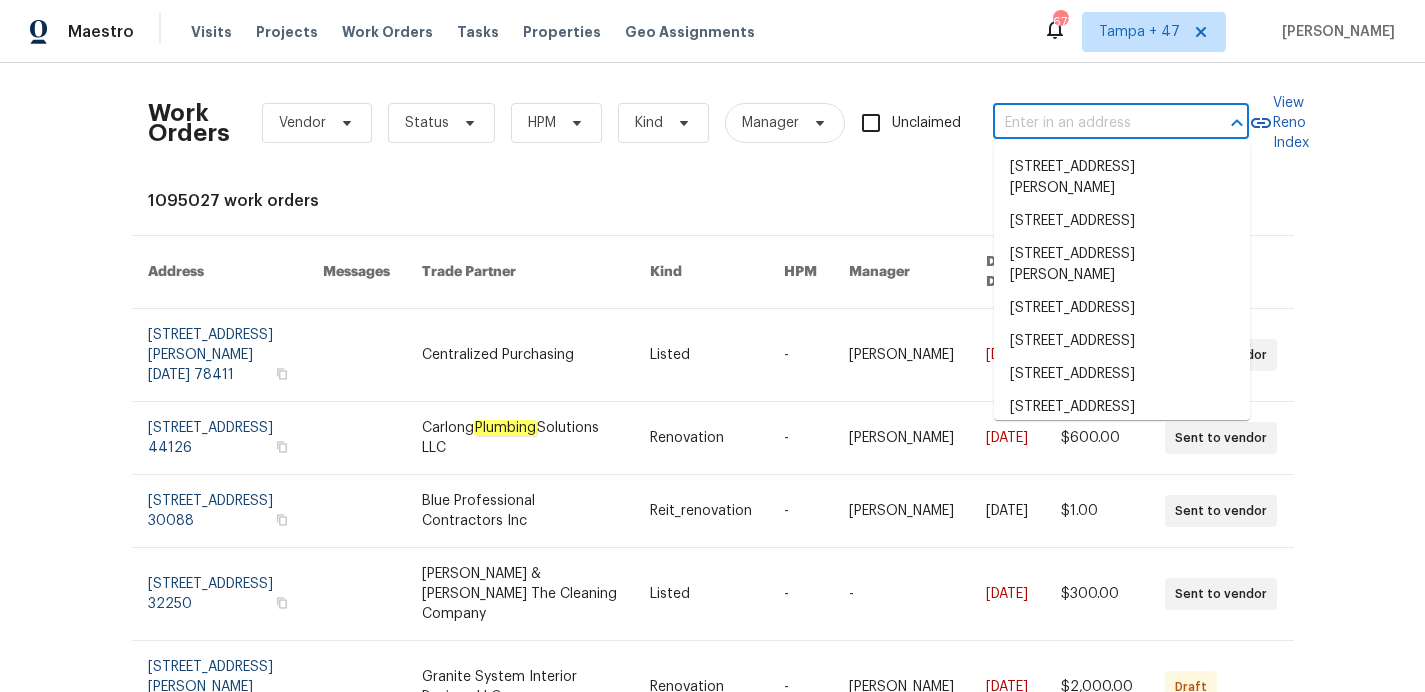 click at bounding box center (1093, 123) 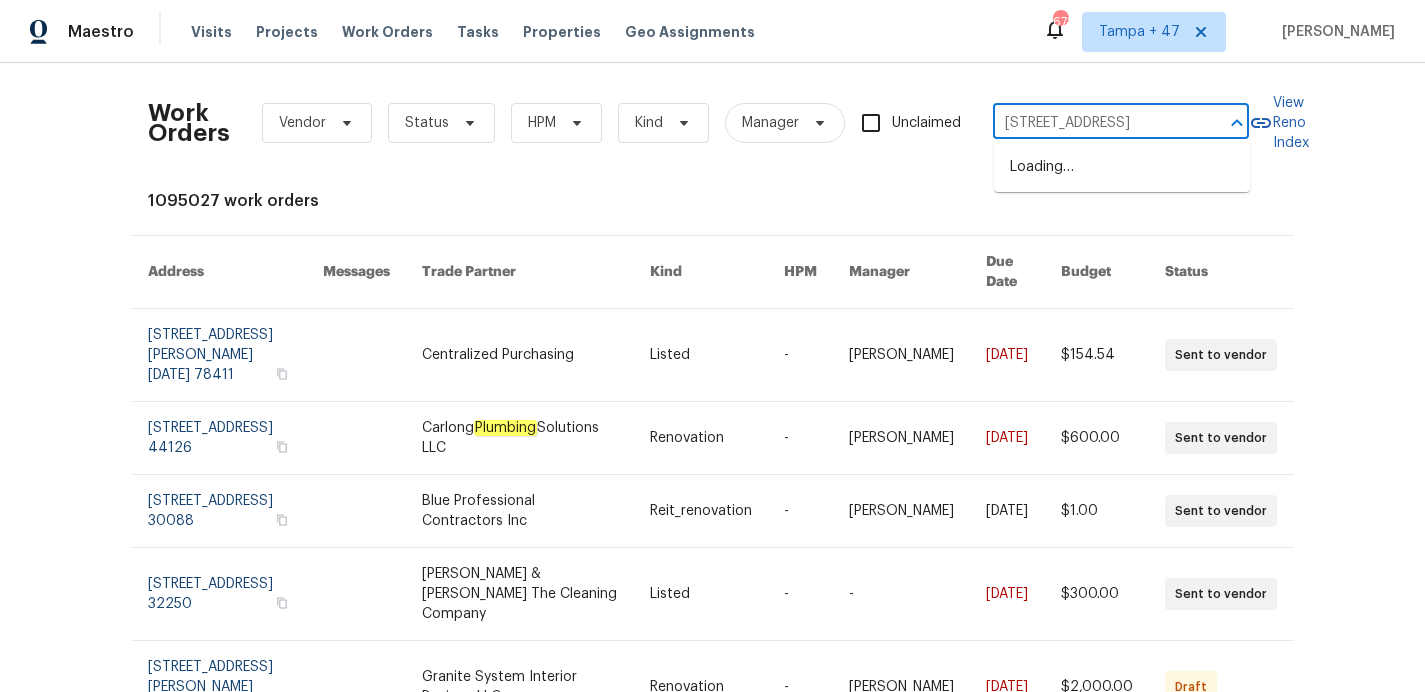 scroll, scrollTop: 0, scrollLeft: 30, axis: horizontal 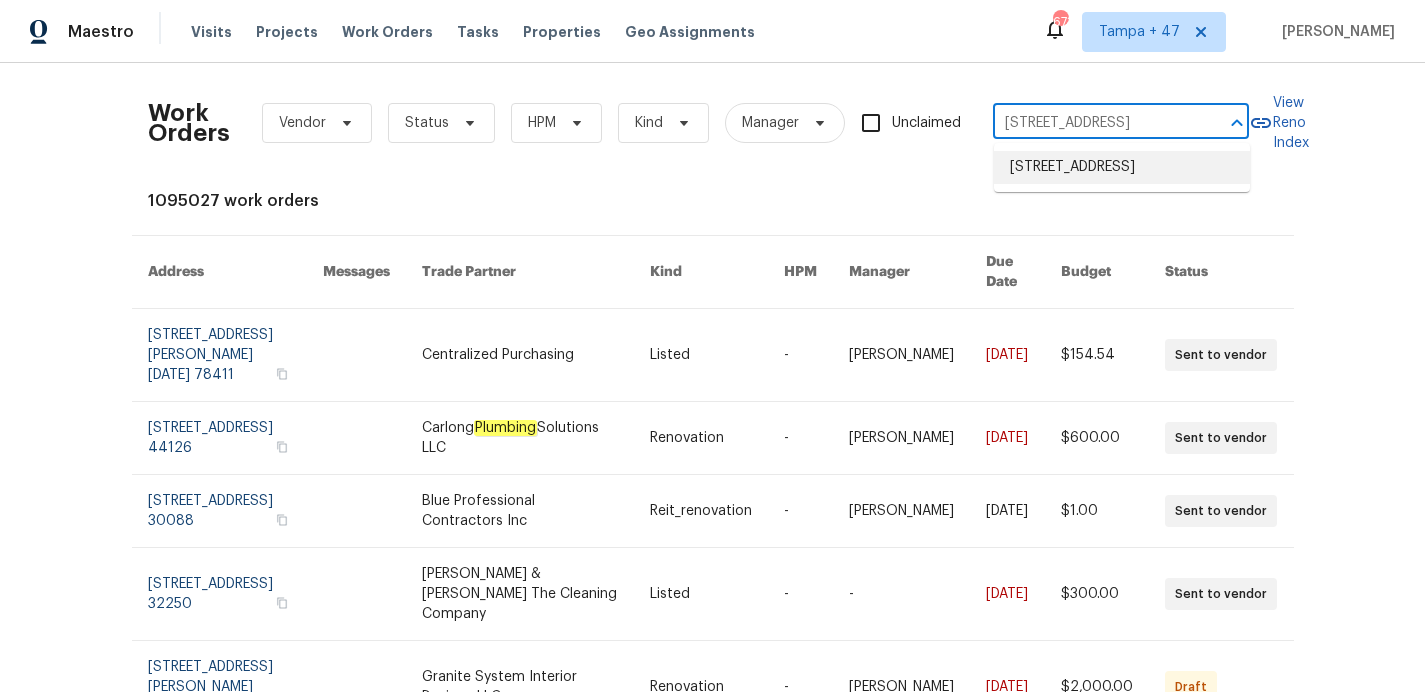 click on "[STREET_ADDRESS]" at bounding box center (1122, 167) 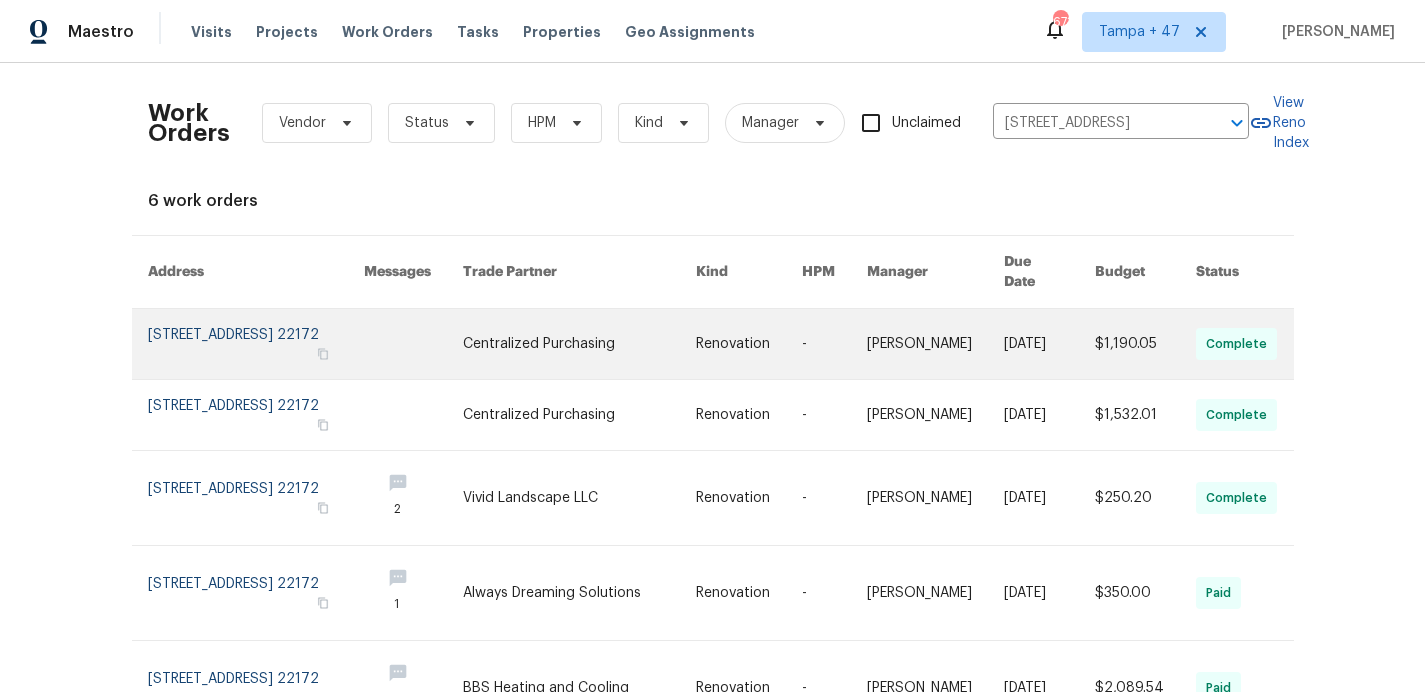 click at bounding box center [256, 344] 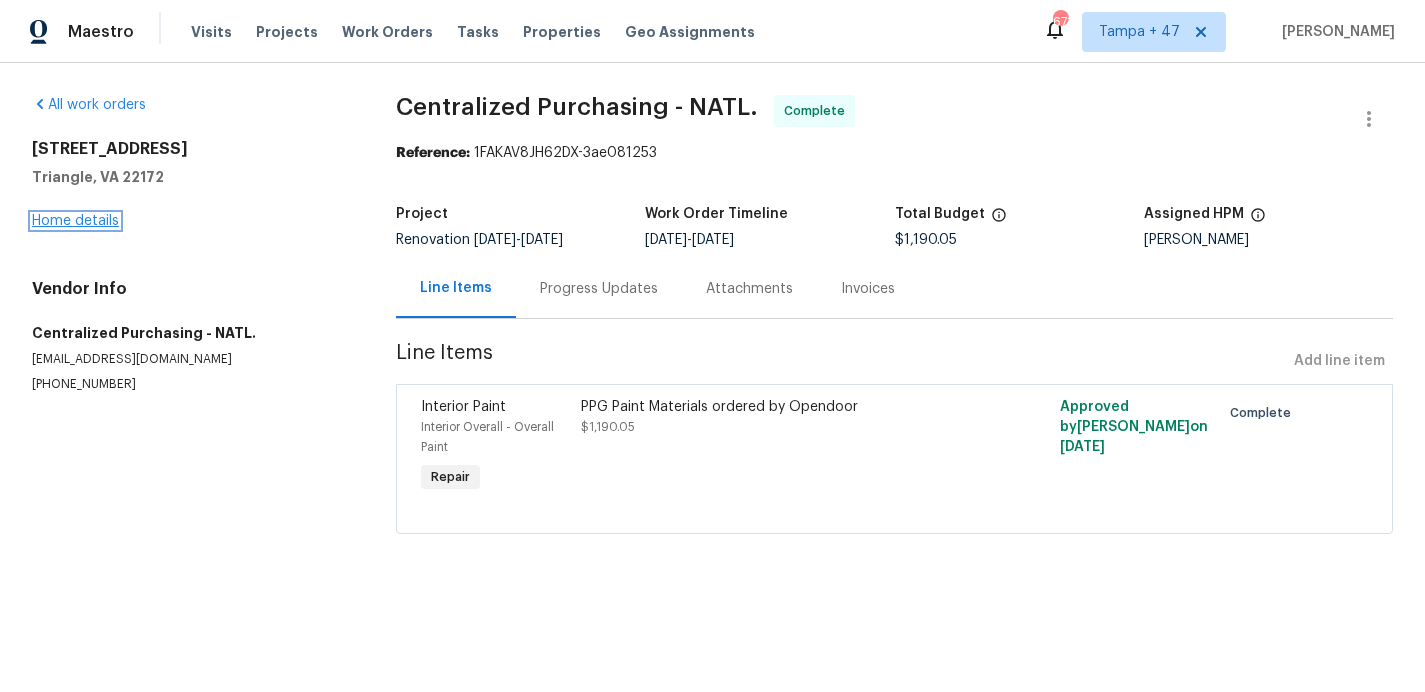 click on "Home details" at bounding box center (75, 221) 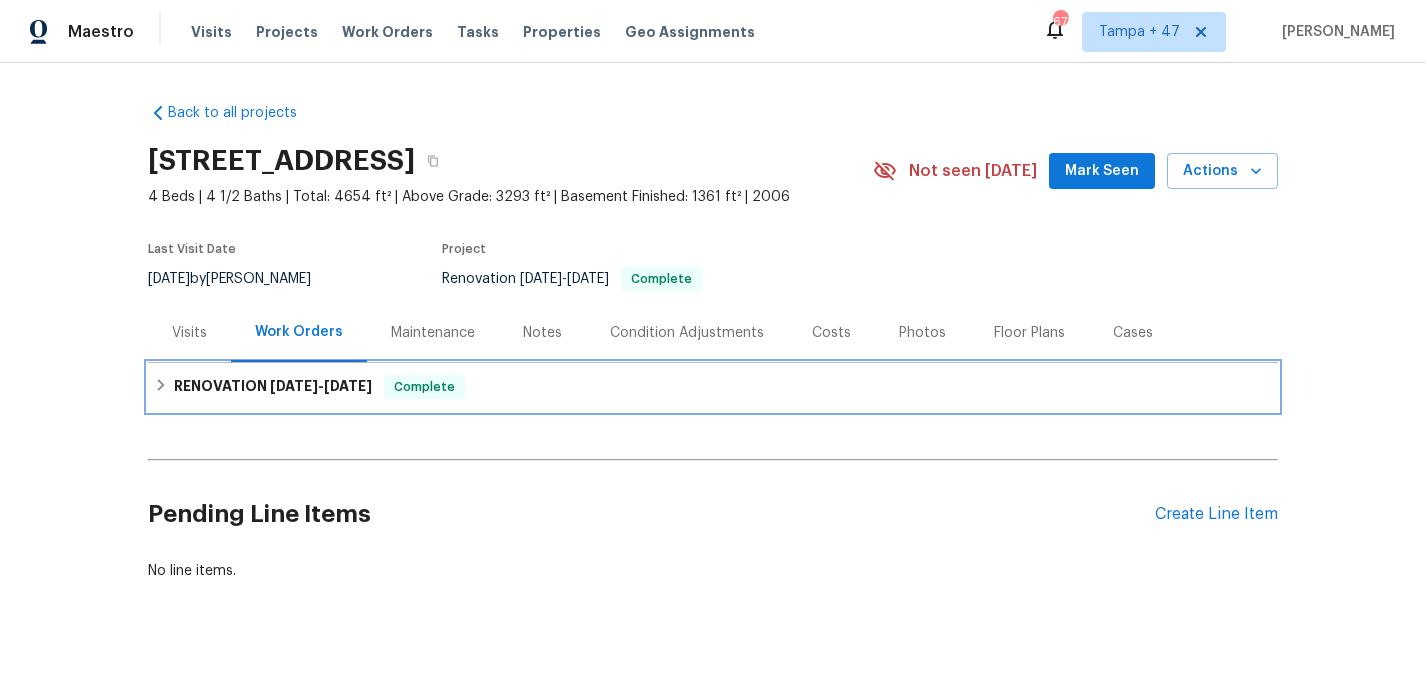 click on "RENOVATION   5/28/25  -  6/6/25 Complete" at bounding box center (713, 387) 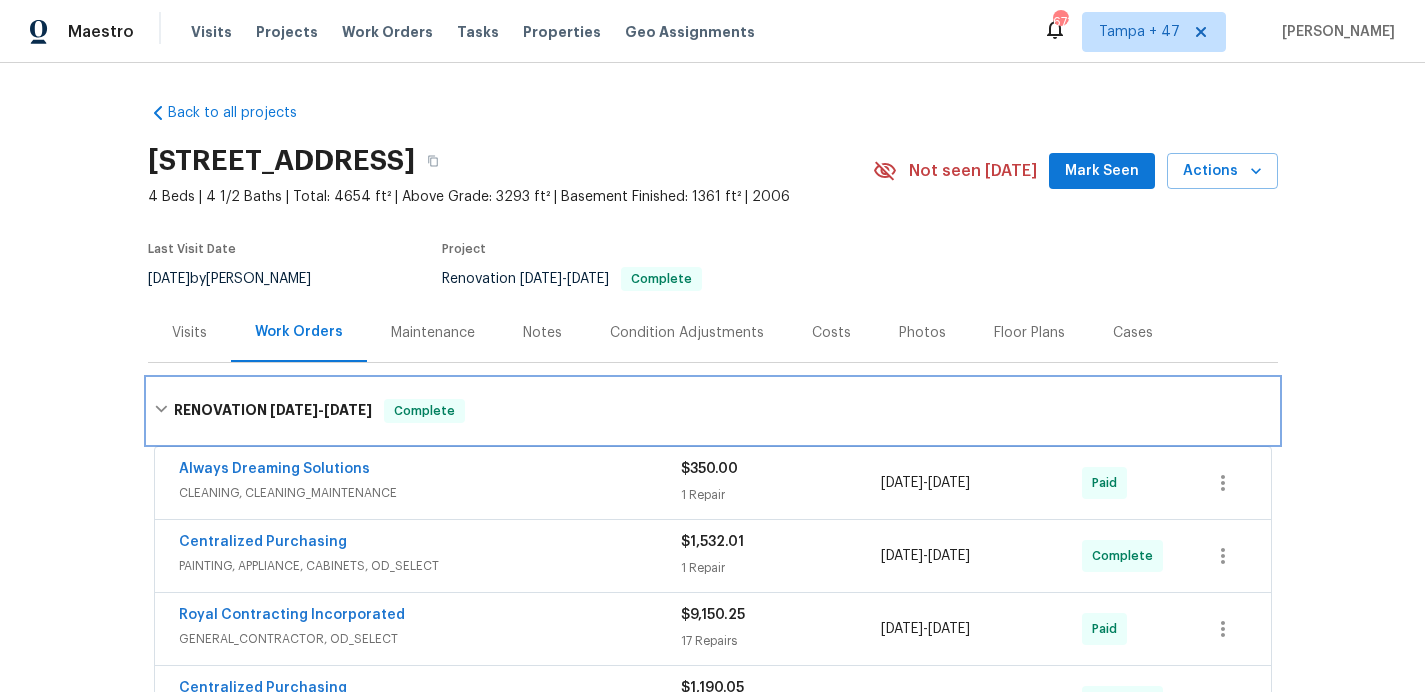 scroll, scrollTop: 505, scrollLeft: 0, axis: vertical 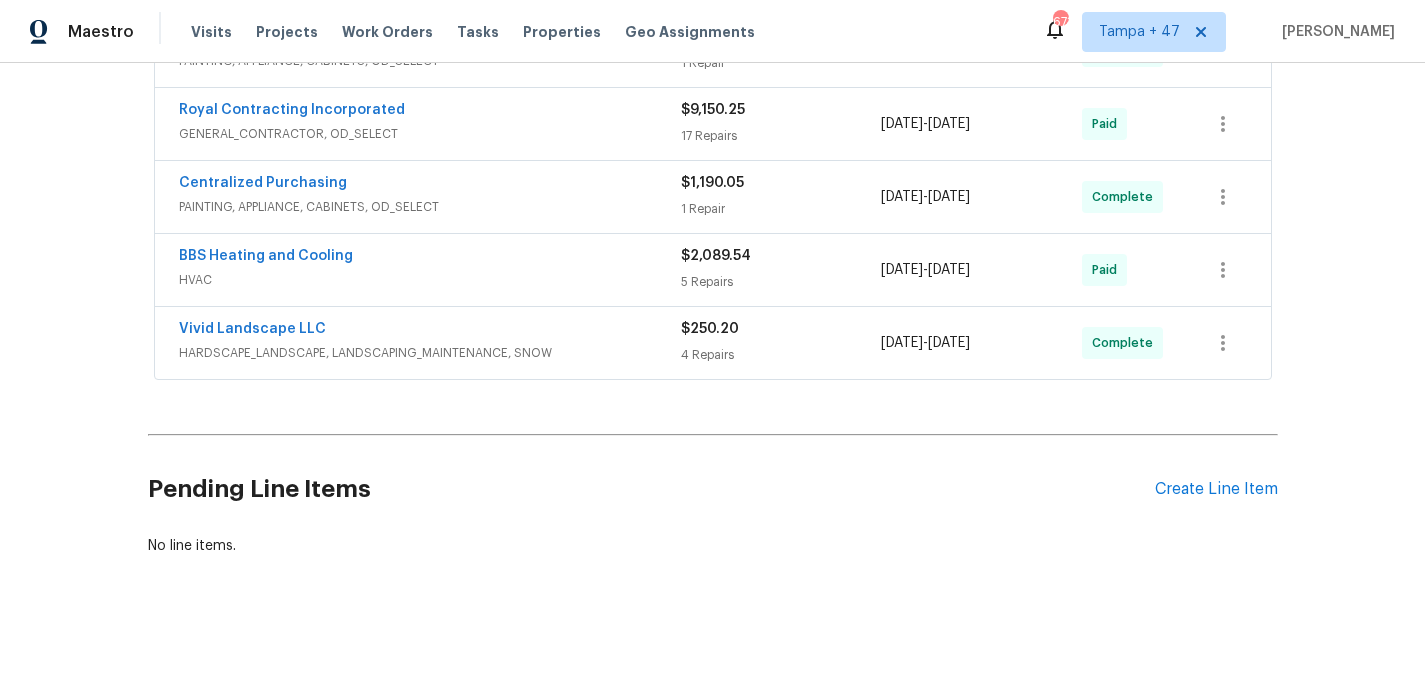 click on "Vivid Landscape LLC" at bounding box center [430, 331] 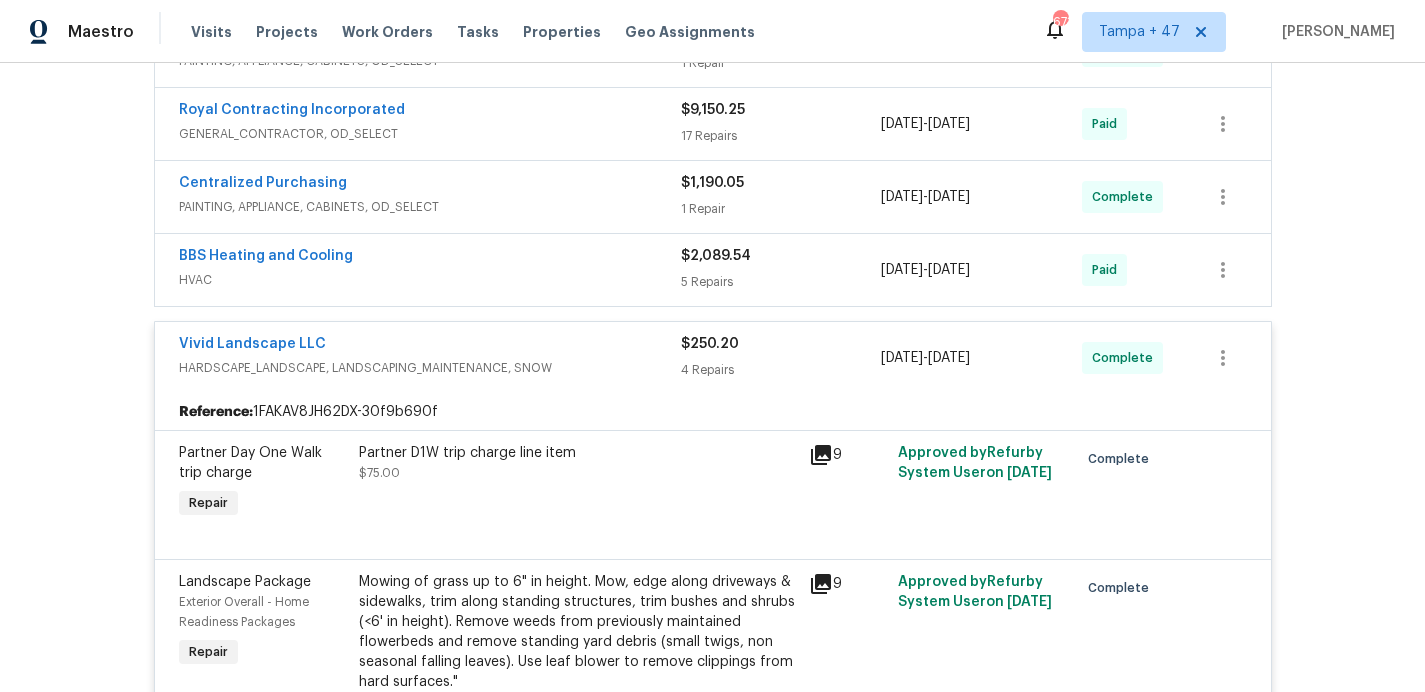 click on "HVAC" at bounding box center [430, 280] 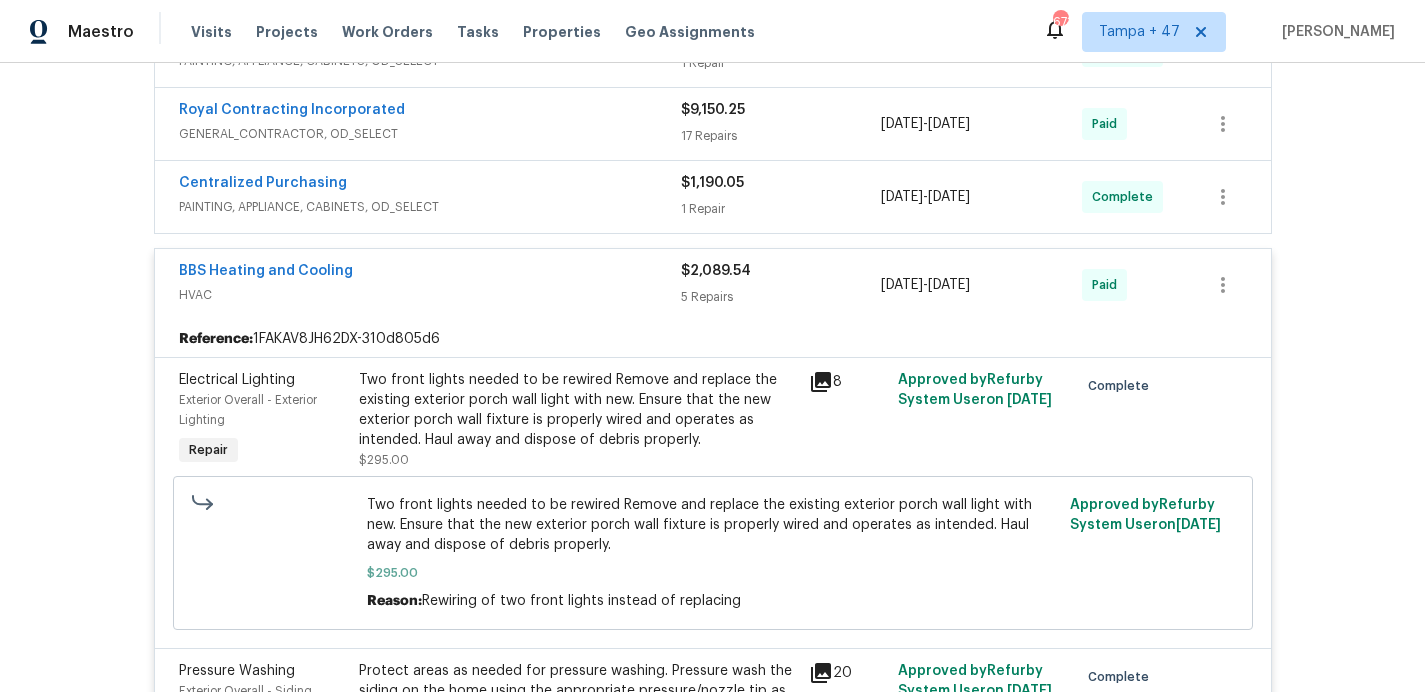 click on "Centralized Purchasing" at bounding box center (430, 185) 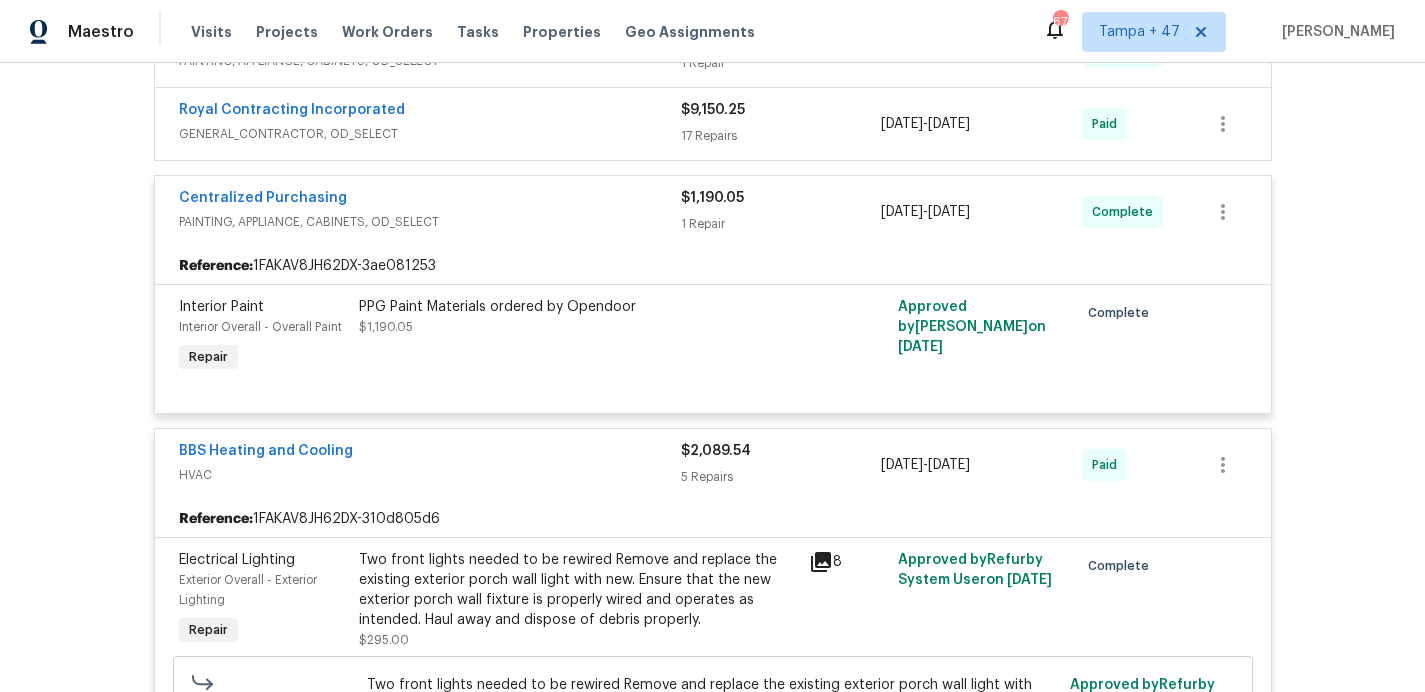 scroll, scrollTop: 435, scrollLeft: 0, axis: vertical 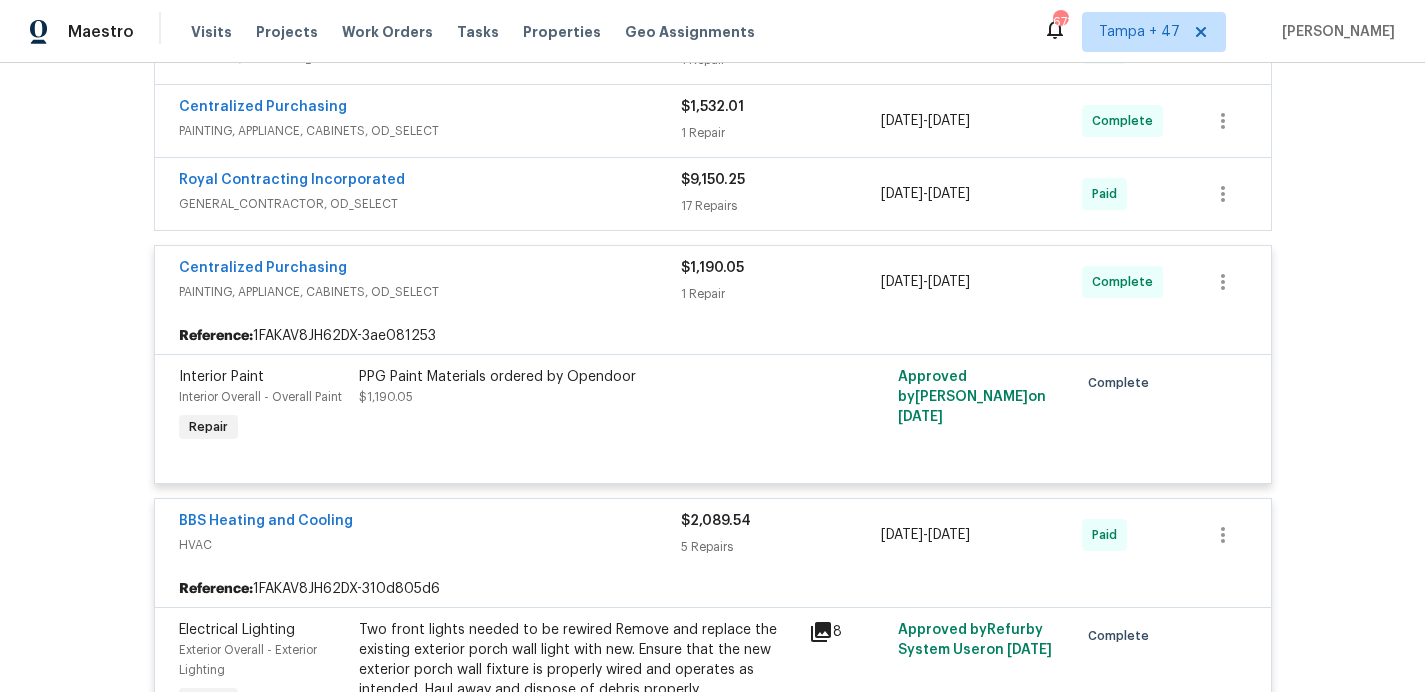 click on "PAINTING, APPLIANCE, CABINETS, OD_SELECT" at bounding box center (430, 131) 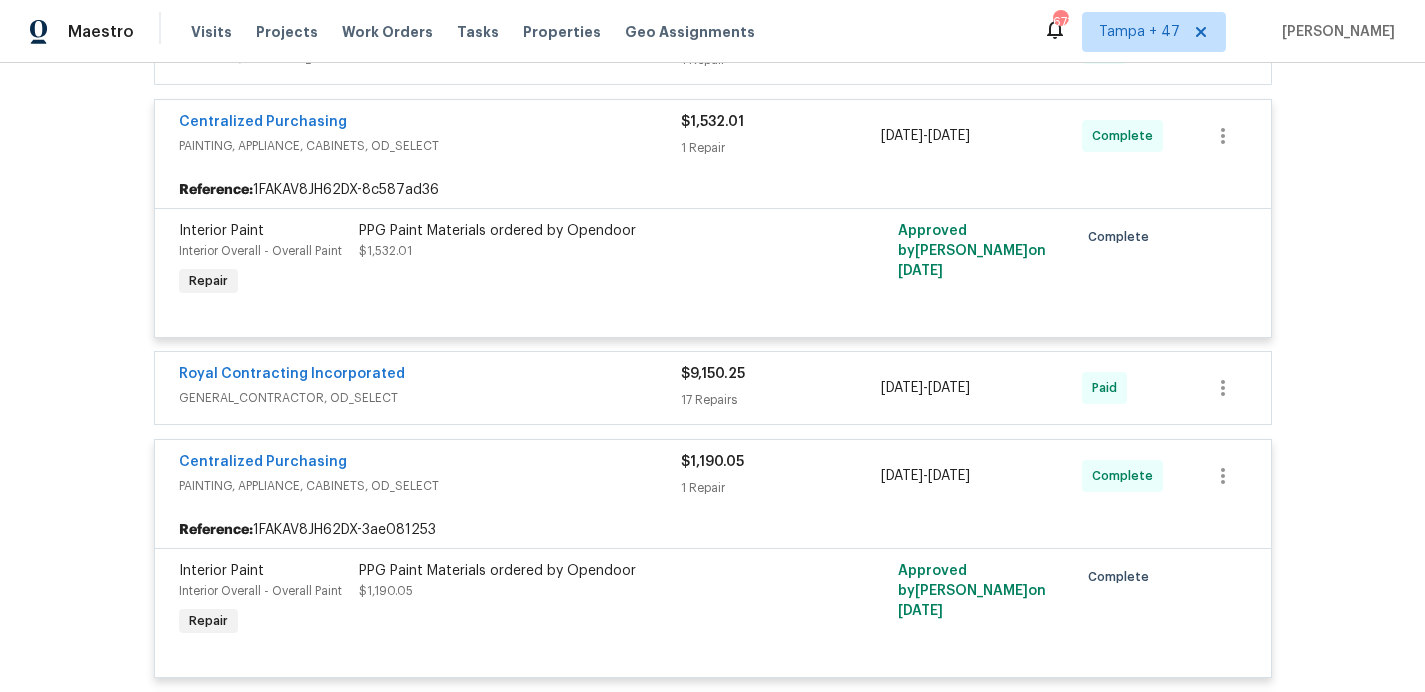 scroll, scrollTop: 314, scrollLeft: 0, axis: vertical 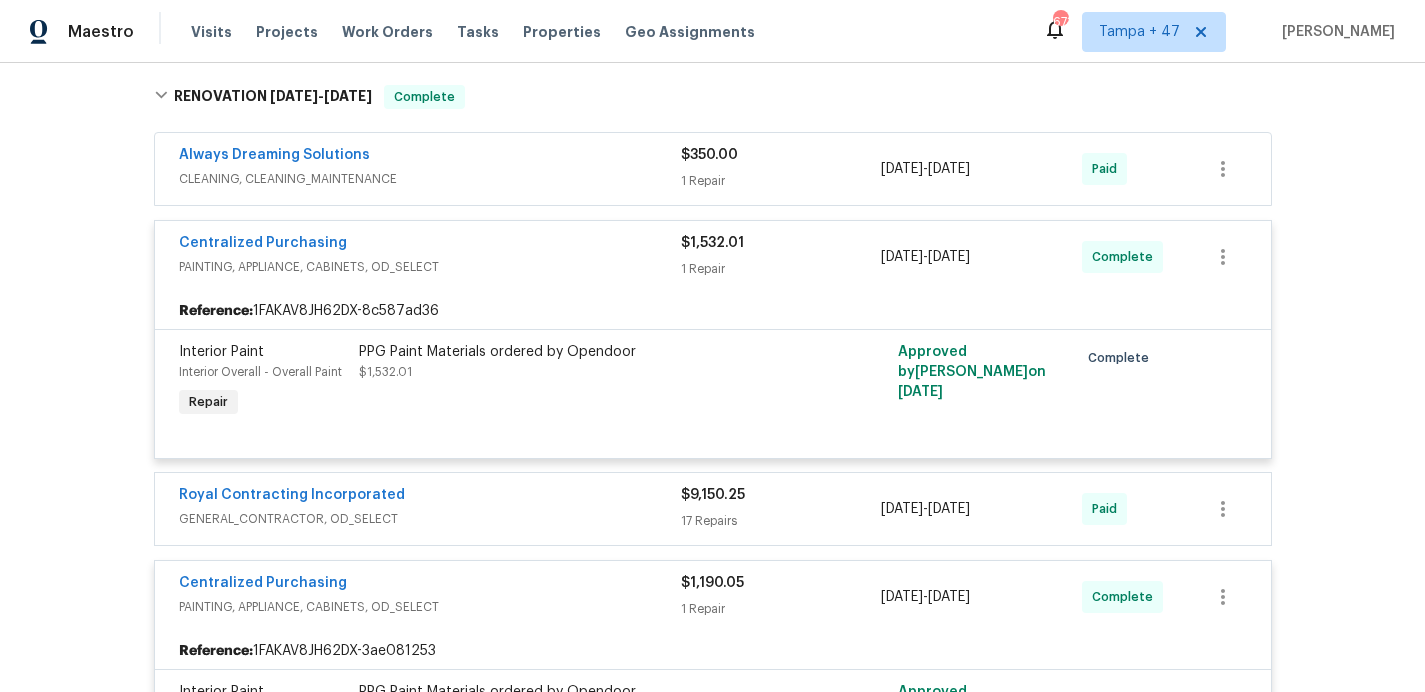 click on "Always Dreaming Solutions" at bounding box center (430, 157) 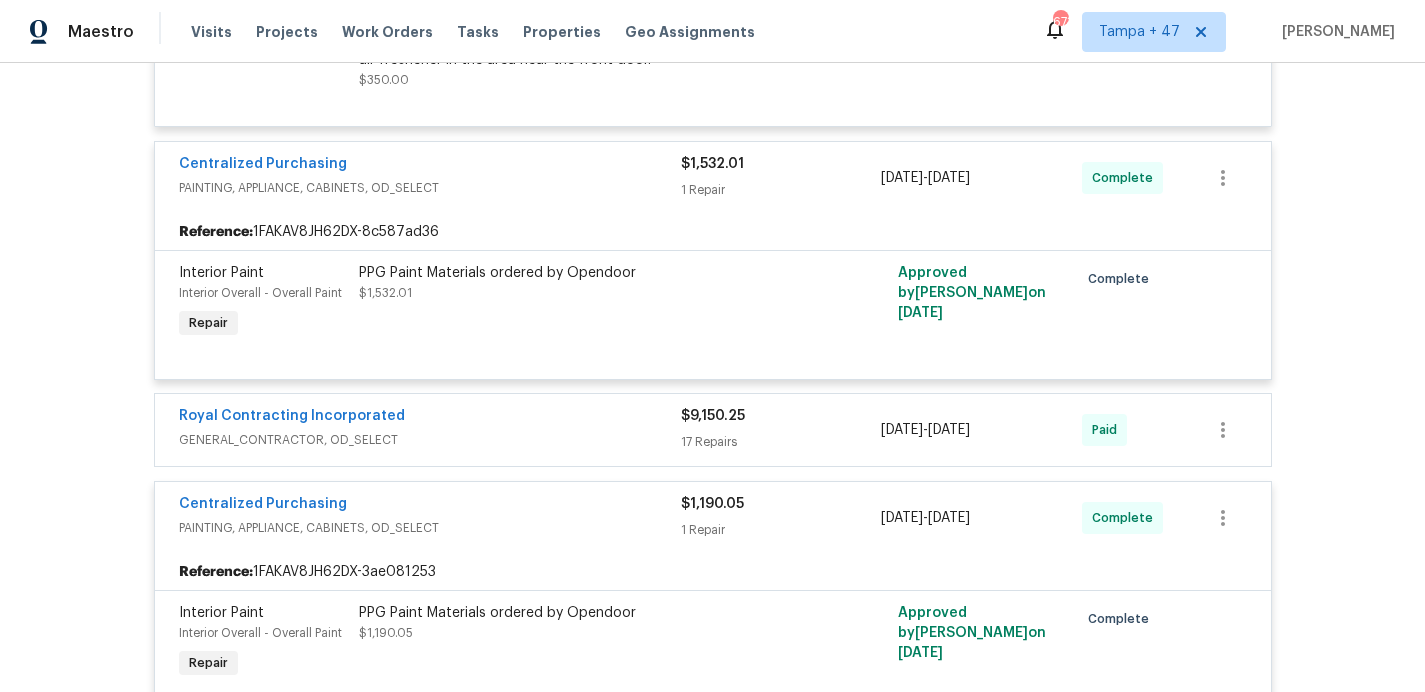 scroll, scrollTop: 1115, scrollLeft: 0, axis: vertical 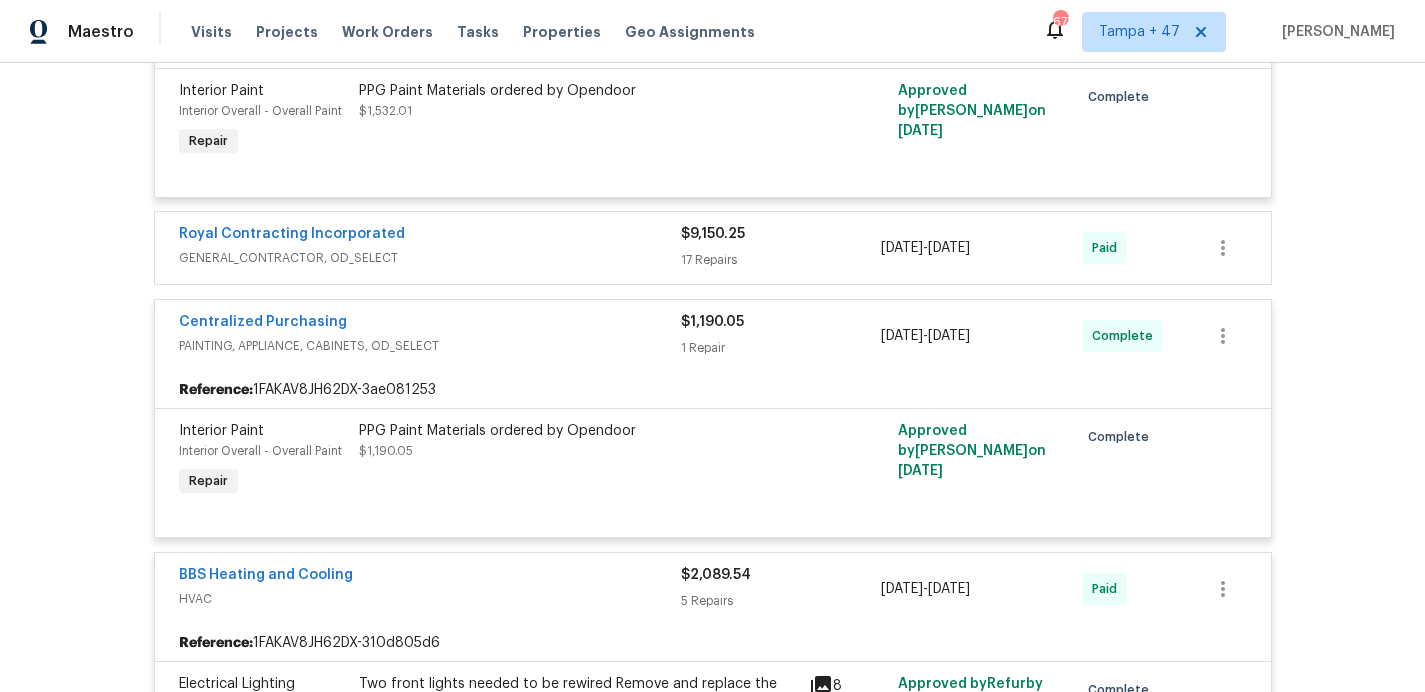 click on "GENERAL_CONTRACTOR, OD_SELECT" at bounding box center (430, 258) 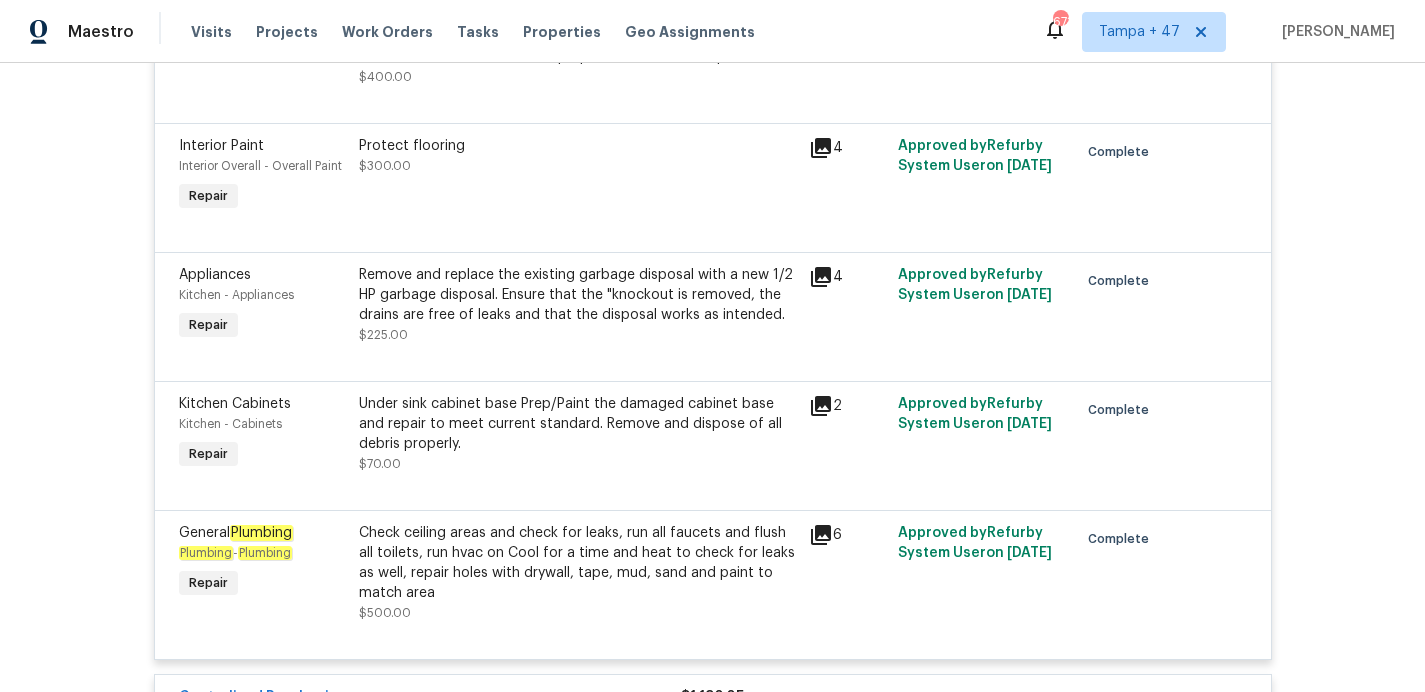 scroll, scrollTop: 3855, scrollLeft: 0, axis: vertical 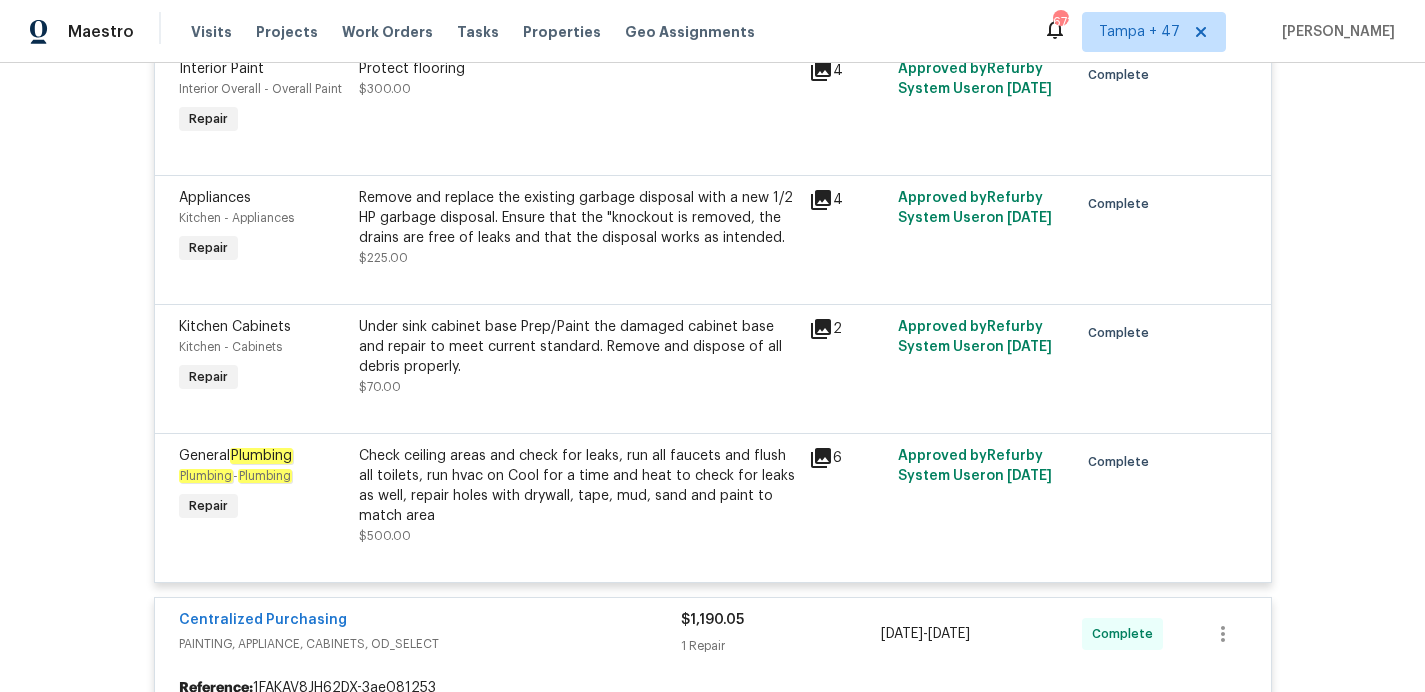 click on "Check ceiling areas and check for leaks, run all faucets and flush all toilets, run hvac on Cool for a time and heat to check for leaks as well, repair holes with drywall, tape, mud, sand and paint to match area" at bounding box center [578, 486] 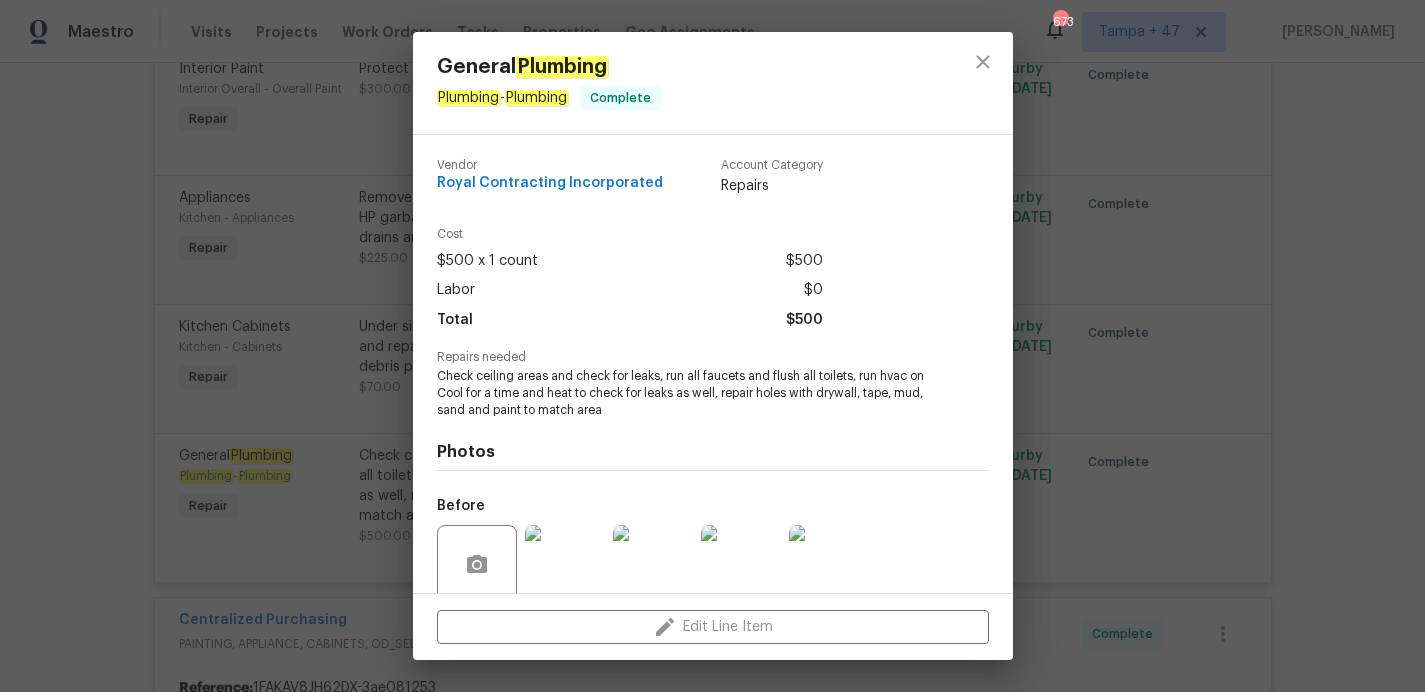 scroll, scrollTop: 162, scrollLeft: 0, axis: vertical 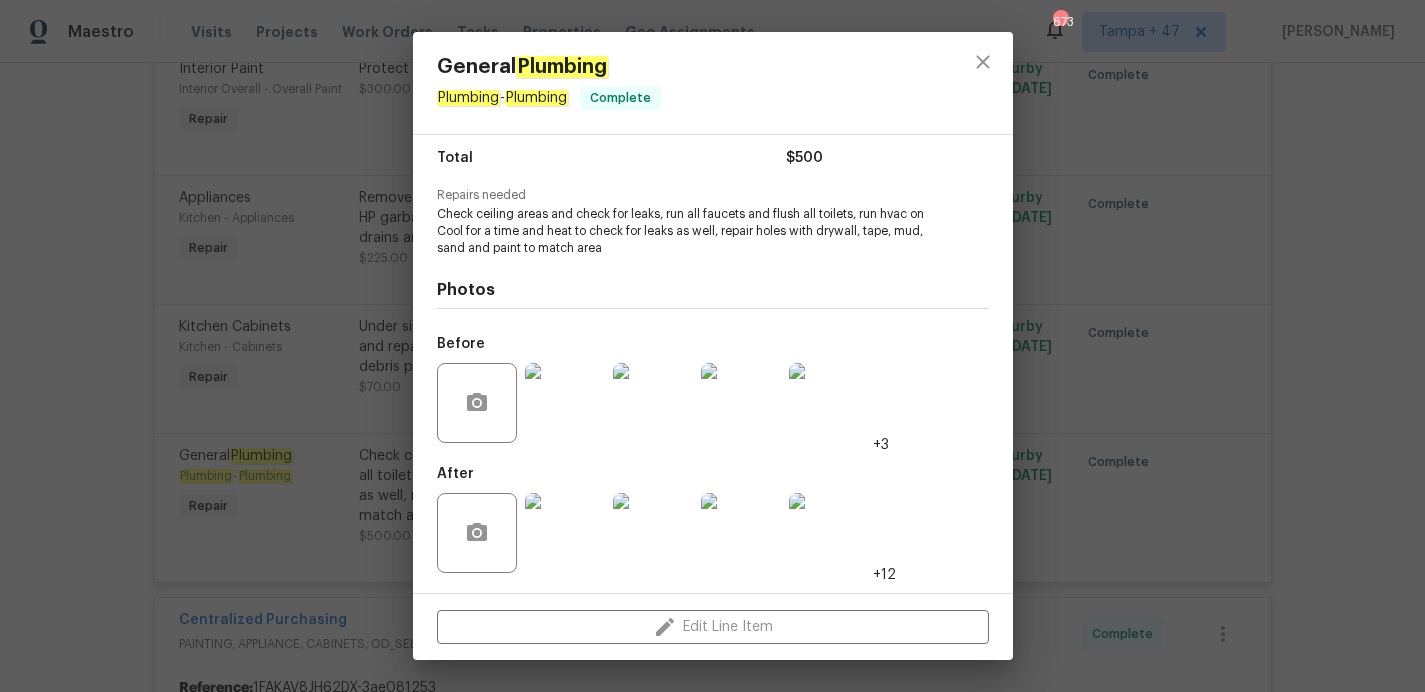 click at bounding box center (565, 403) 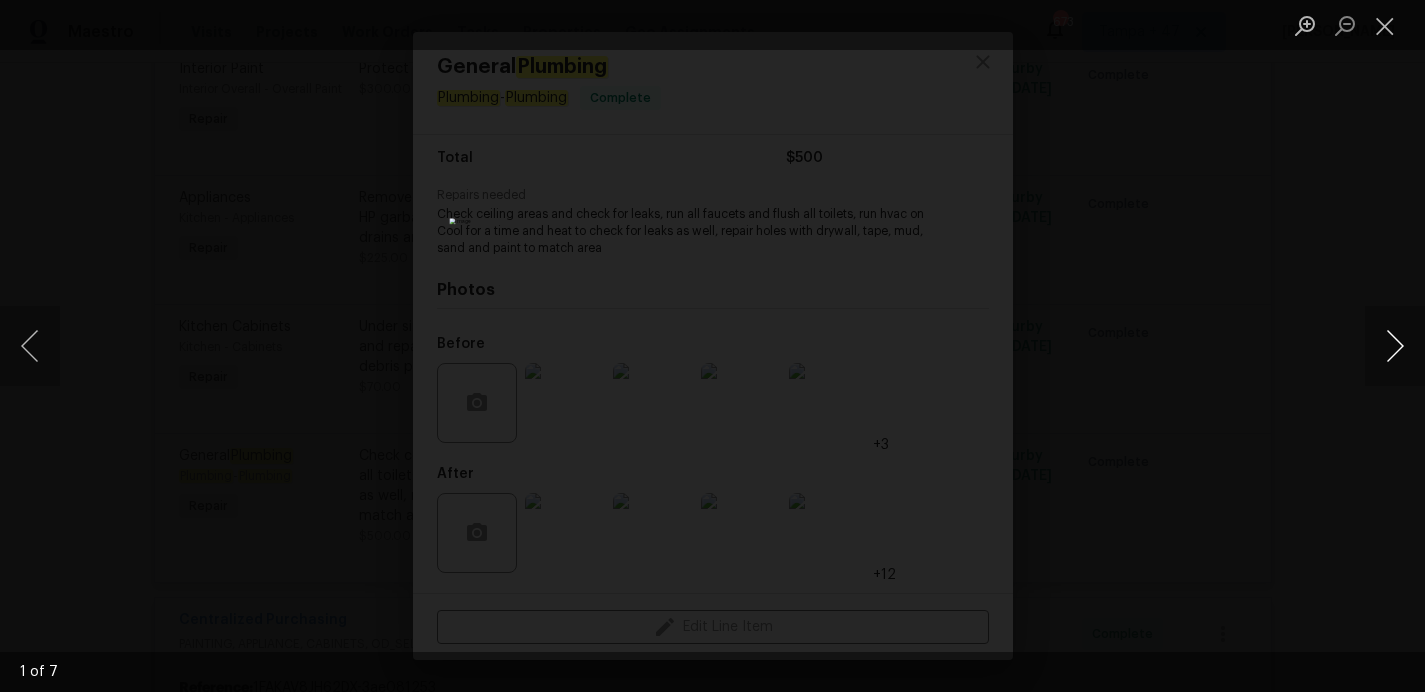 click at bounding box center (1395, 346) 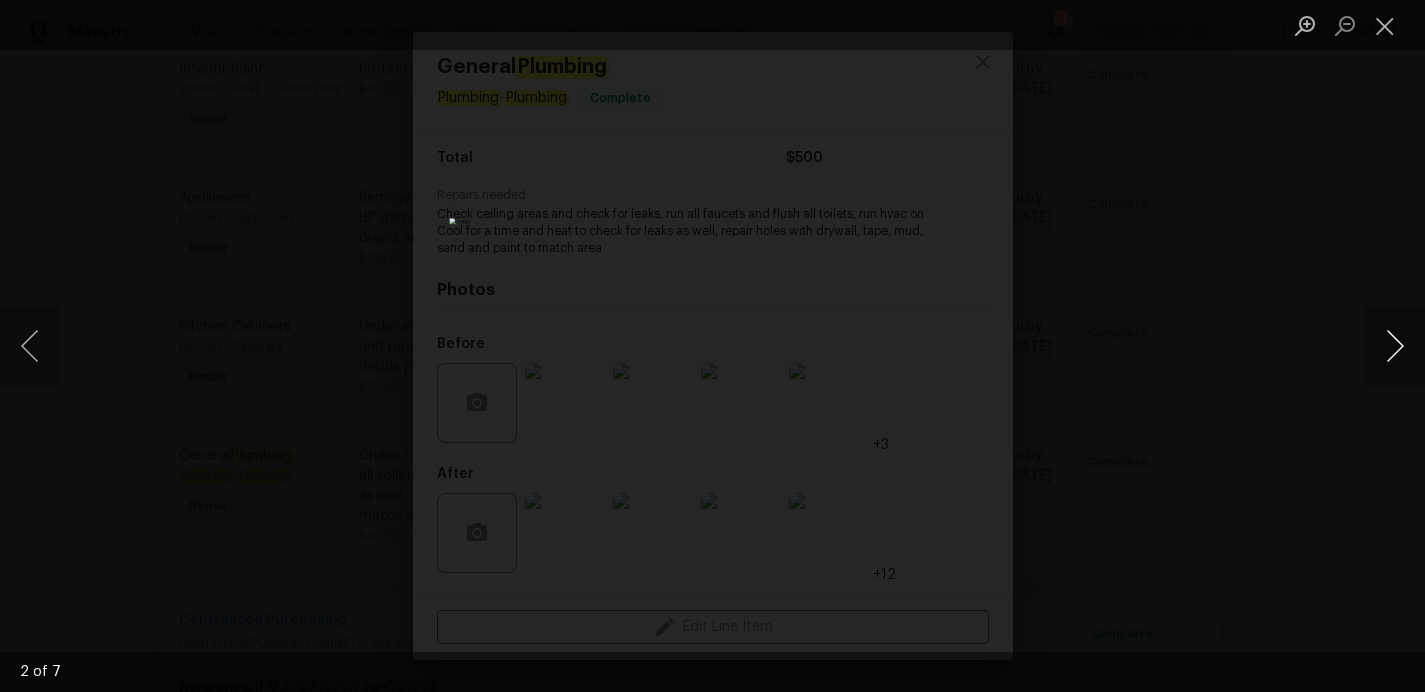 click at bounding box center (1395, 346) 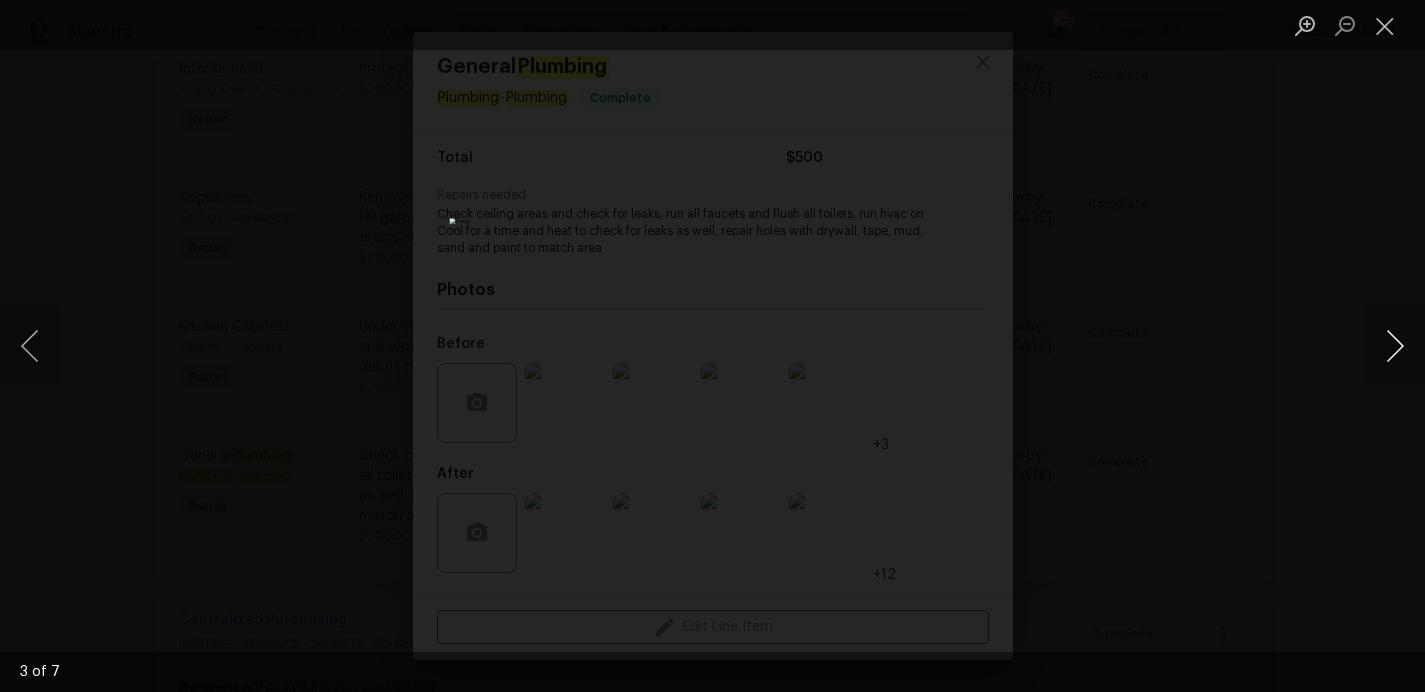 click at bounding box center (1395, 346) 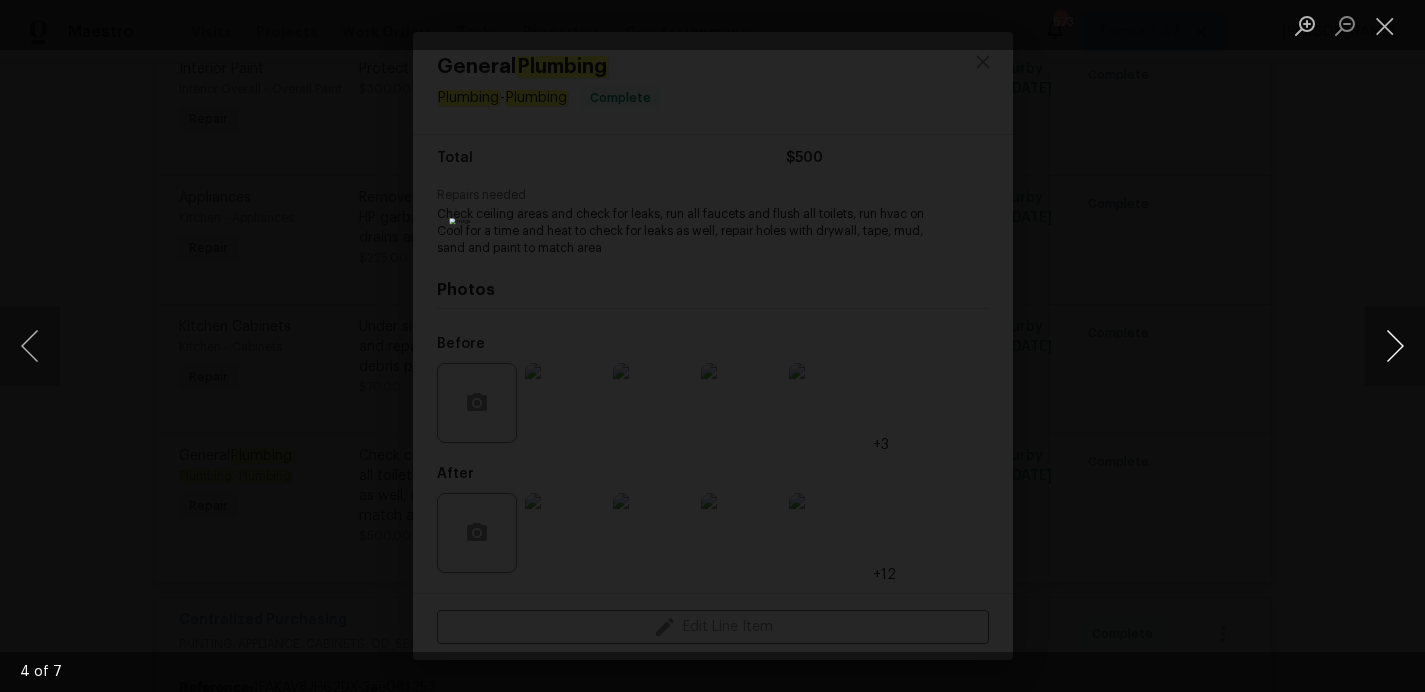click at bounding box center [1395, 346] 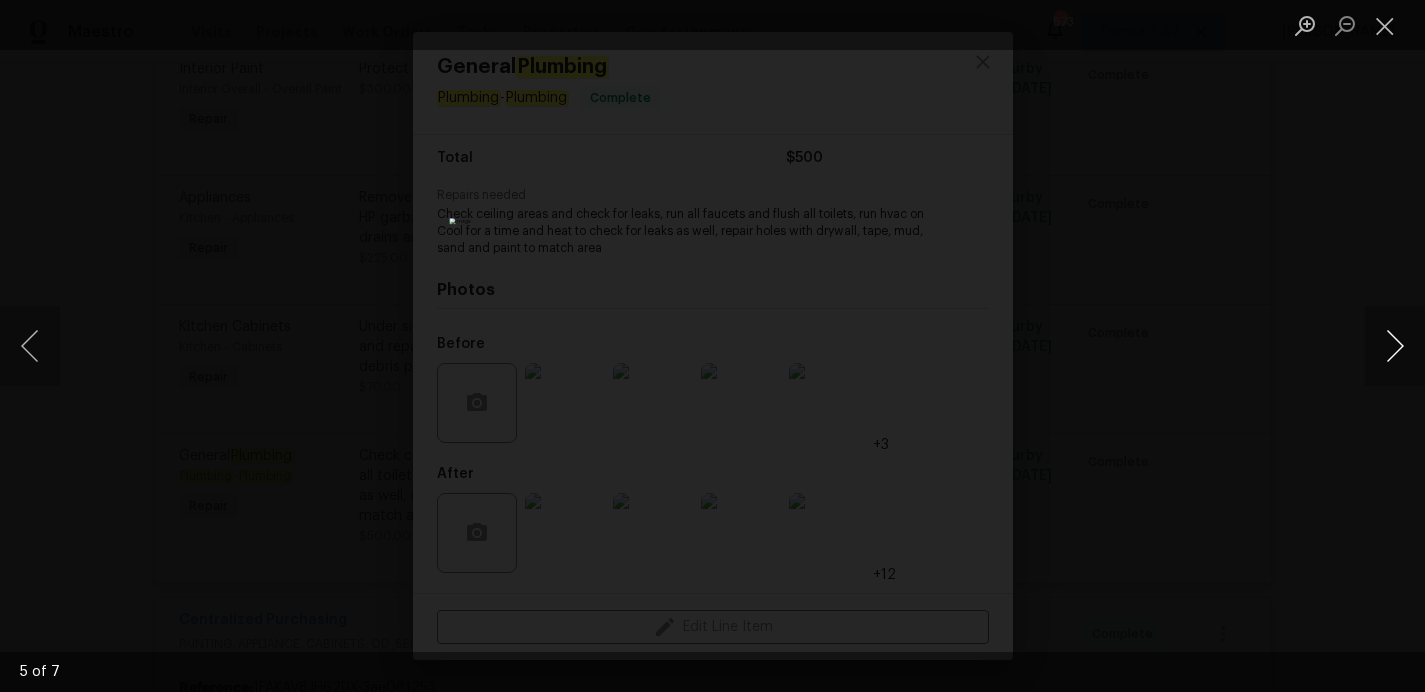 click at bounding box center [1395, 346] 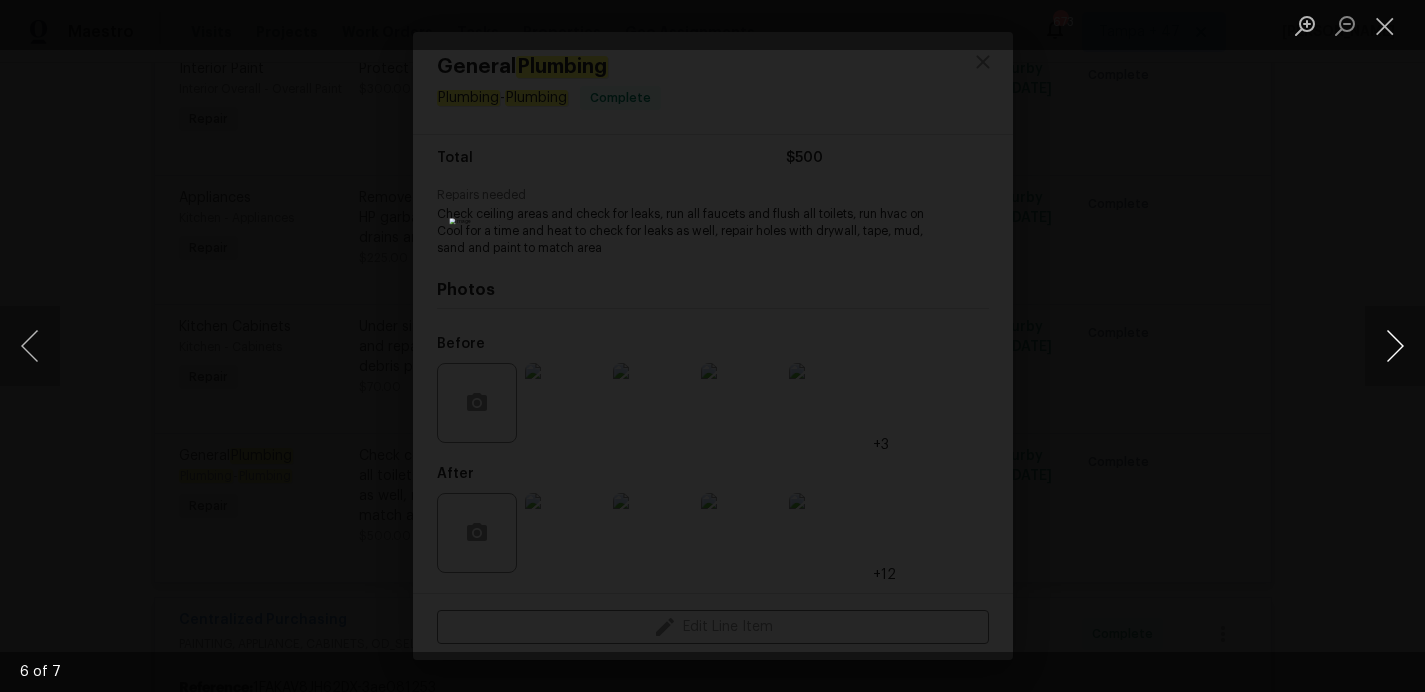 click at bounding box center (1395, 346) 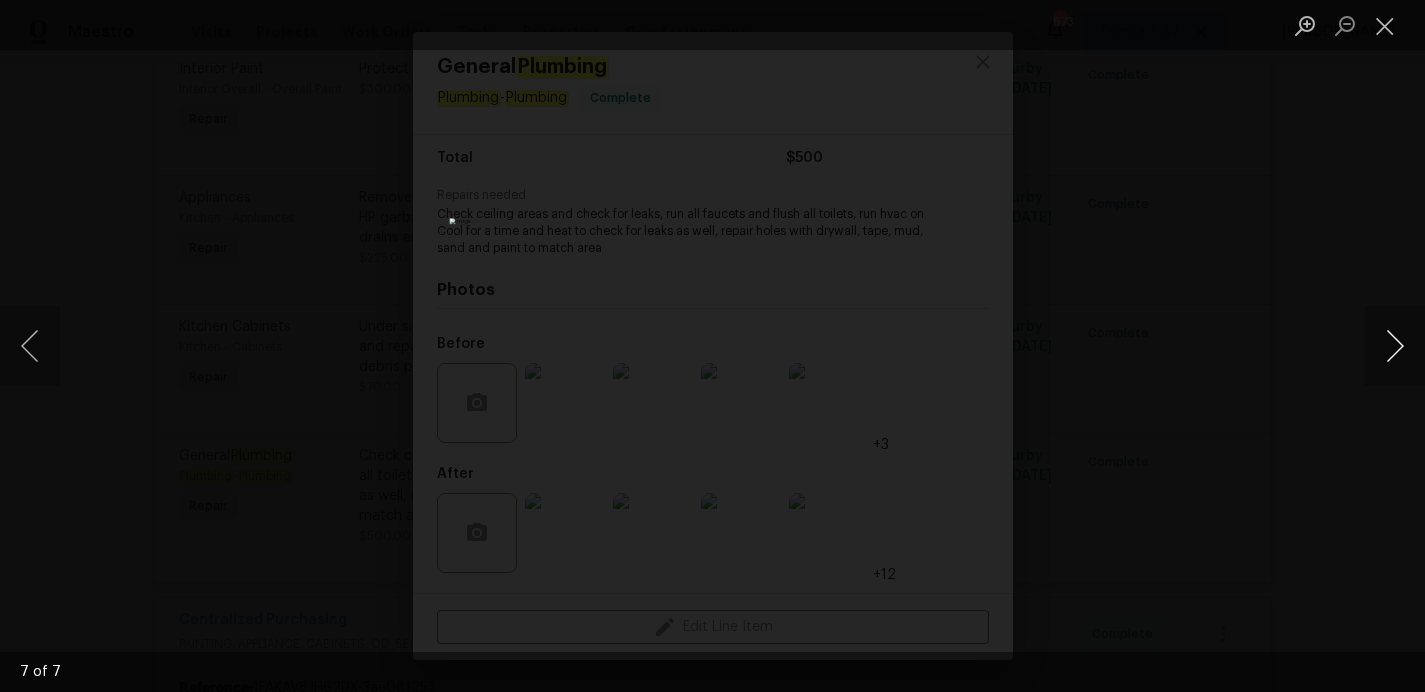 click at bounding box center (1395, 346) 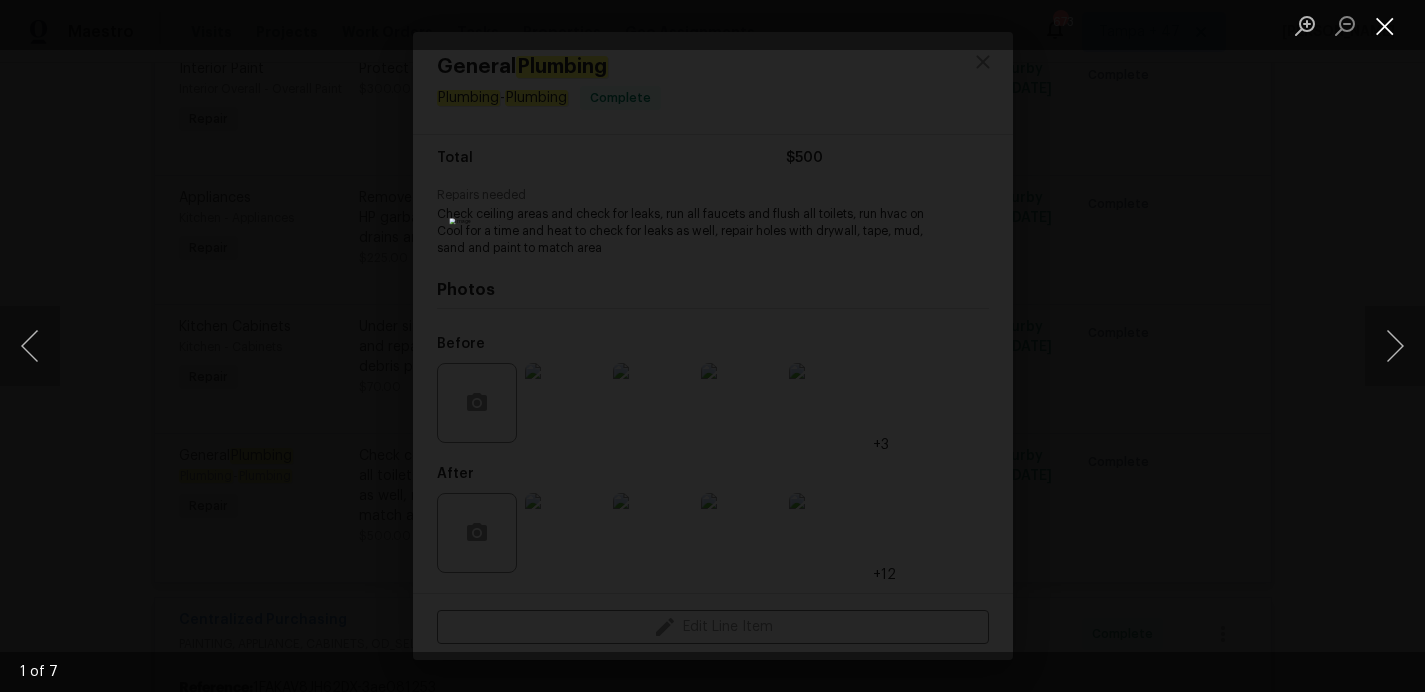 click at bounding box center [1385, 25] 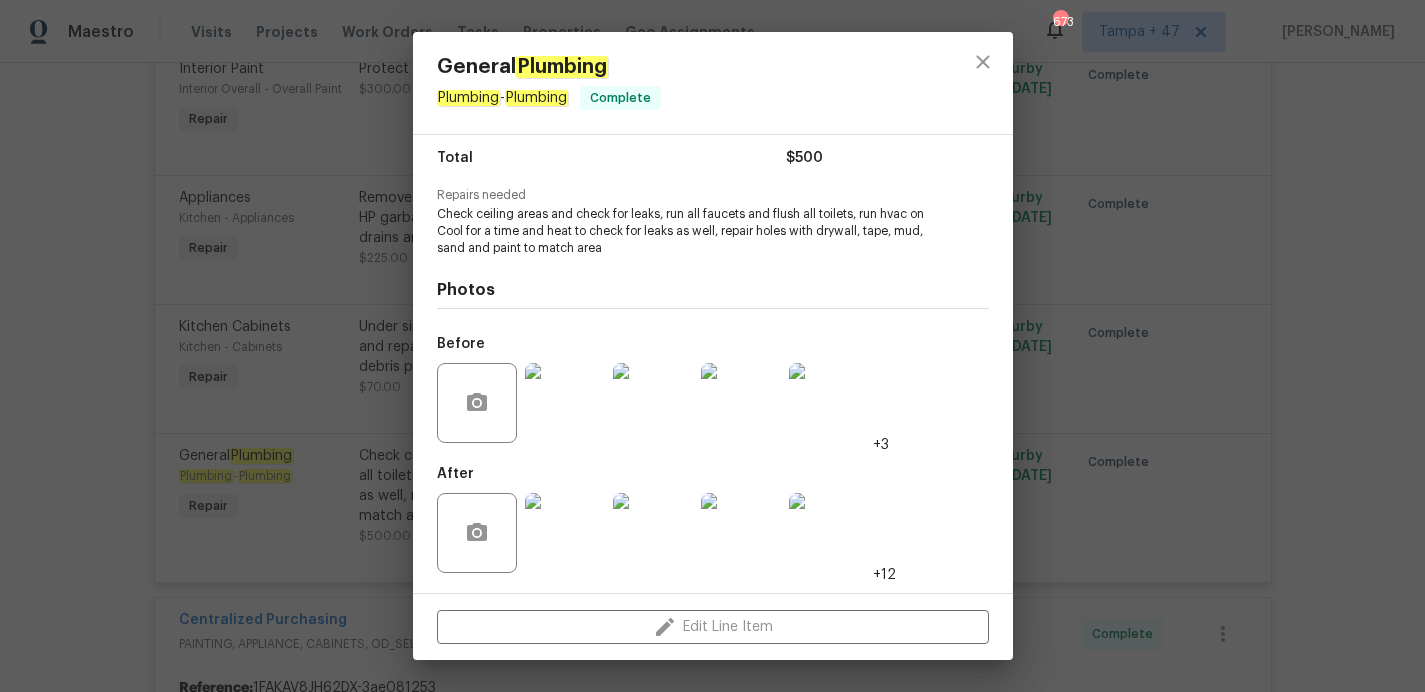 click on "General  Plumbing Plumbing  -  Plumbing Complete Vendor Royal Contracting Incorporated Account Category Repairs Cost $500 x 1 count $500 Labor $0 Total $500 Repairs needed Check ceiling areas and check for leaks, run all faucets and flush all toilets, run hvac on Cool for a time and heat to check for leaks as well, repair holes with drywall, tape, mud, sand and paint to match area Photos Before  +3 After  +12  Edit Line Item" at bounding box center [712, 346] 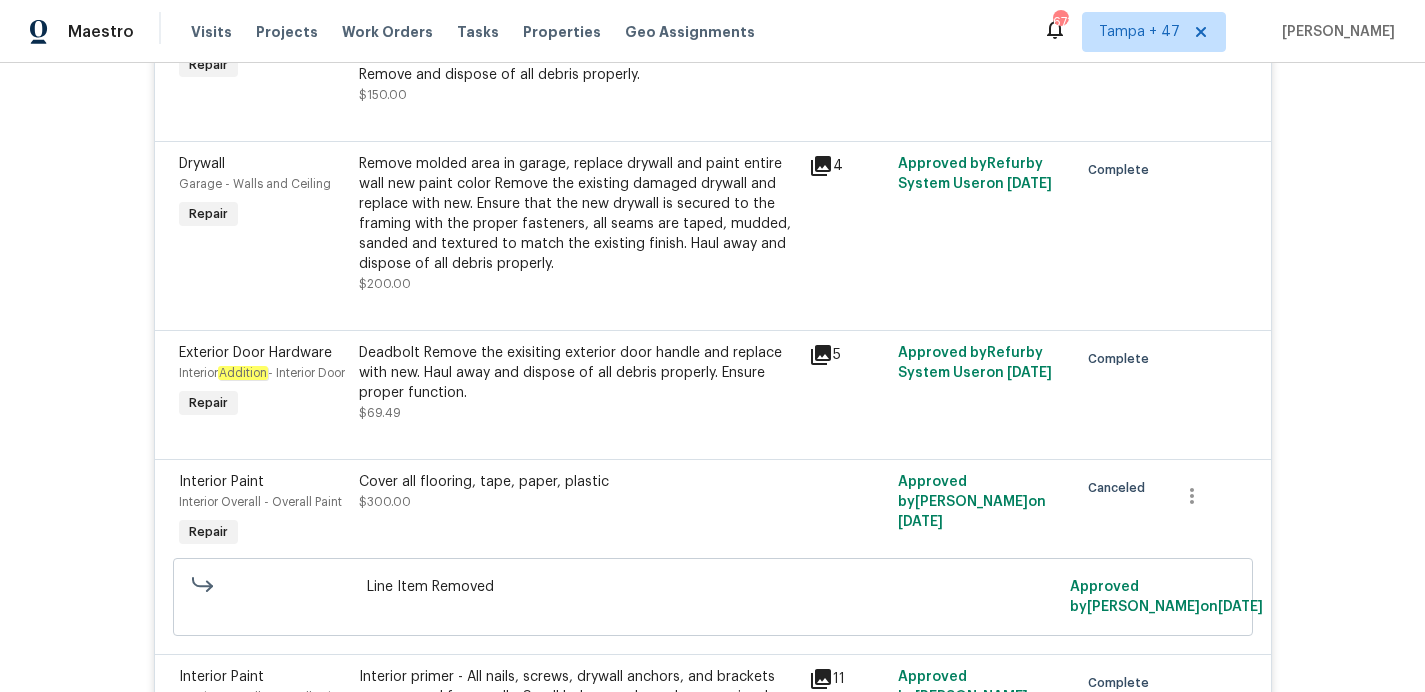 scroll, scrollTop: 3057, scrollLeft: 0, axis: vertical 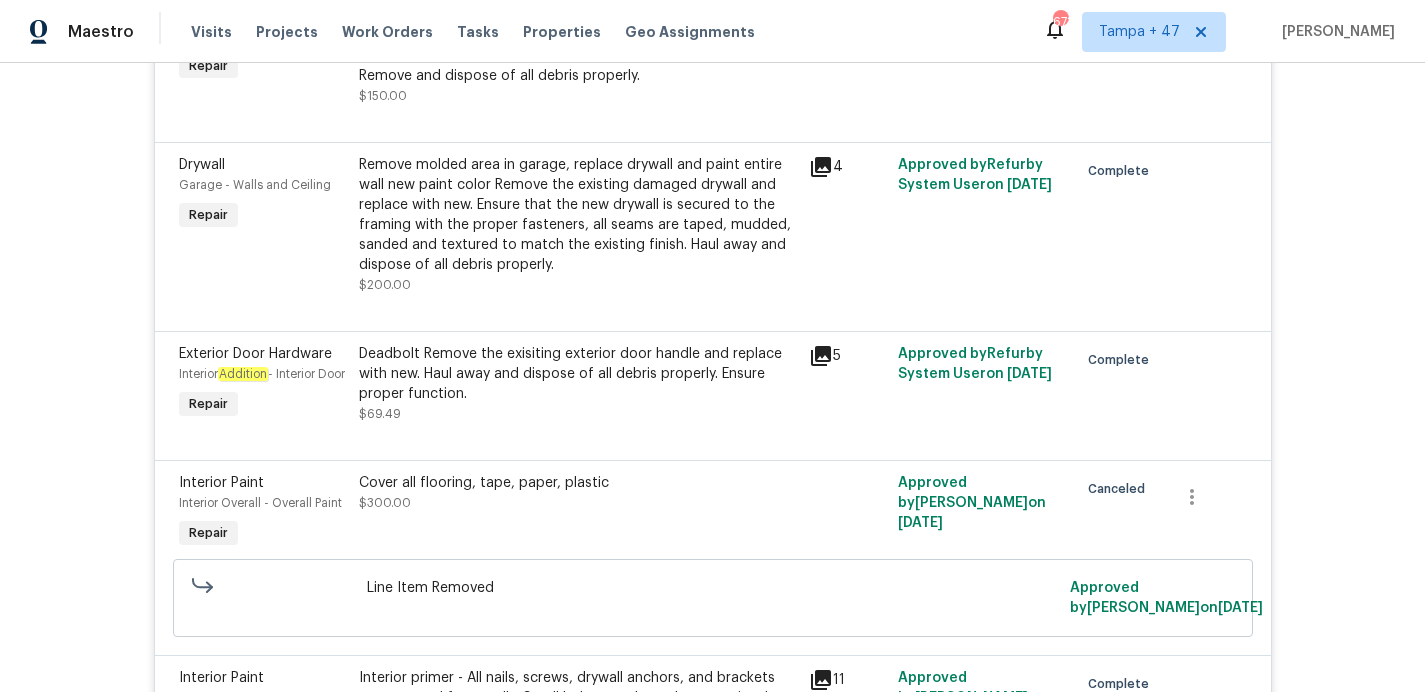 click on "Remove molded area in garage, replace drywall and paint entire wall new paint color
Remove the existing damaged drywall and replace with new. Ensure that the new drywall is secured to the framing with the proper fasteners, all seams are taped, mudded, sanded and textured to match the existing finish. Haul away and dispose of all debris properly." at bounding box center (578, 215) 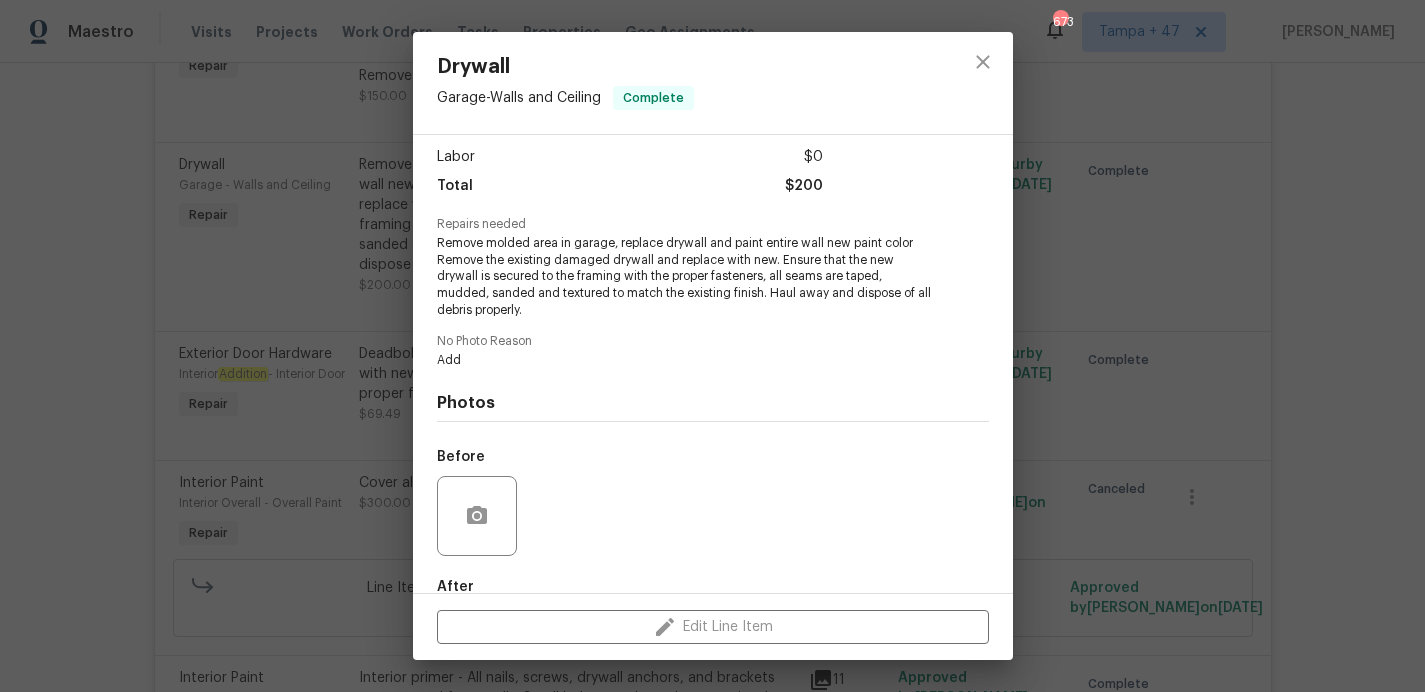 scroll, scrollTop: 134, scrollLeft: 0, axis: vertical 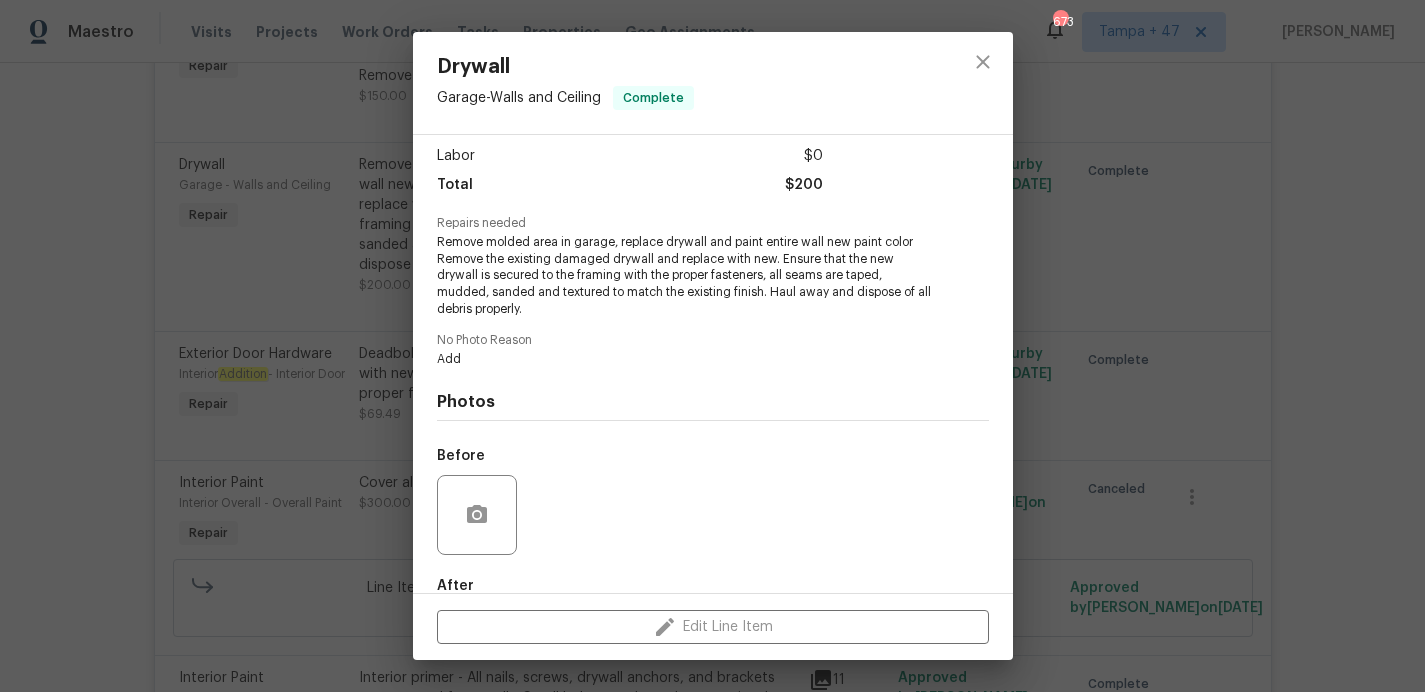 click on "Drywall Garage  -  Walls and Ceiling Complete Vendor Royal Contracting Incorporated Account Category Repairs Cost $100 x 2 count $200 Labor $0 Total $200 Repairs needed Remove molded area in garage, replace drywall and paint entire wall new paint color
Remove the existing damaged drywall and replace with new. Ensure that the new drywall is secured to the framing with the proper fasteners, all seams are taped, mudded, sanded and textured to match the existing finish. Haul away and dispose of all debris properly. No Photo Reason Add Photos Before After  +1  Edit Line Item" at bounding box center [712, 346] 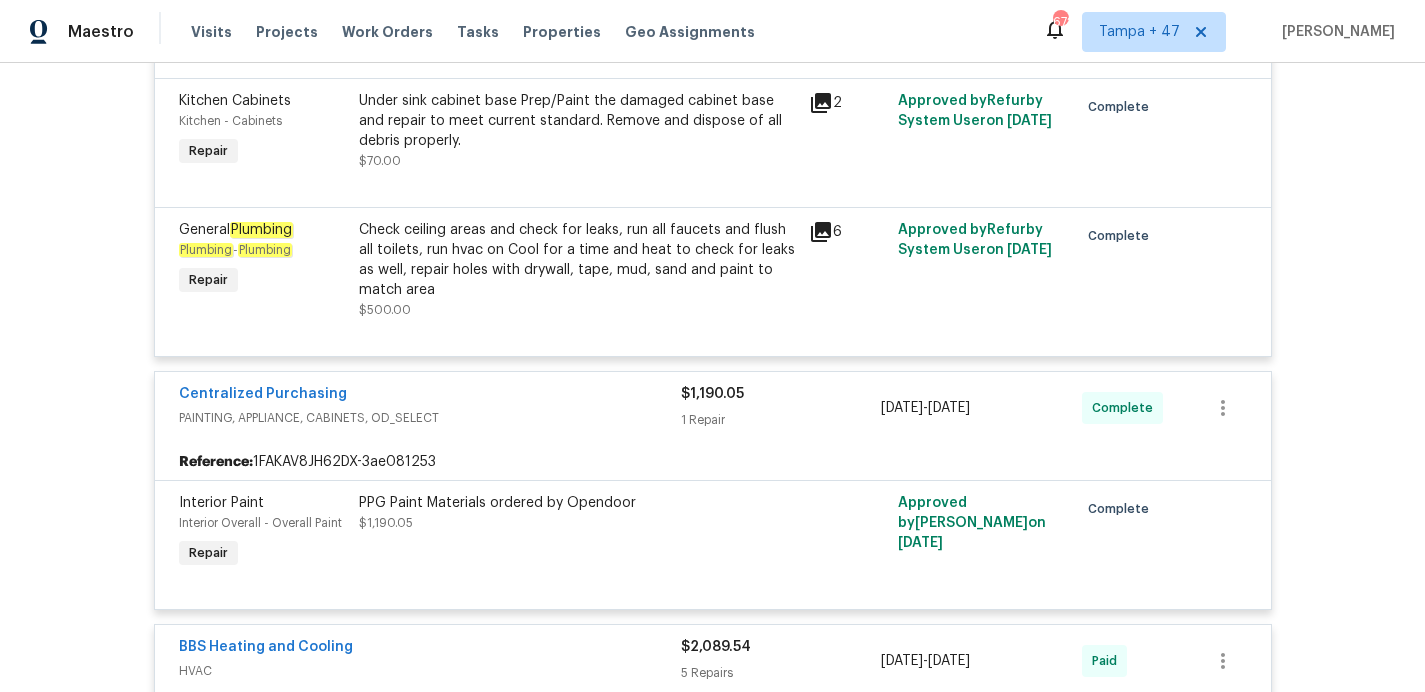 scroll, scrollTop: 4078, scrollLeft: 0, axis: vertical 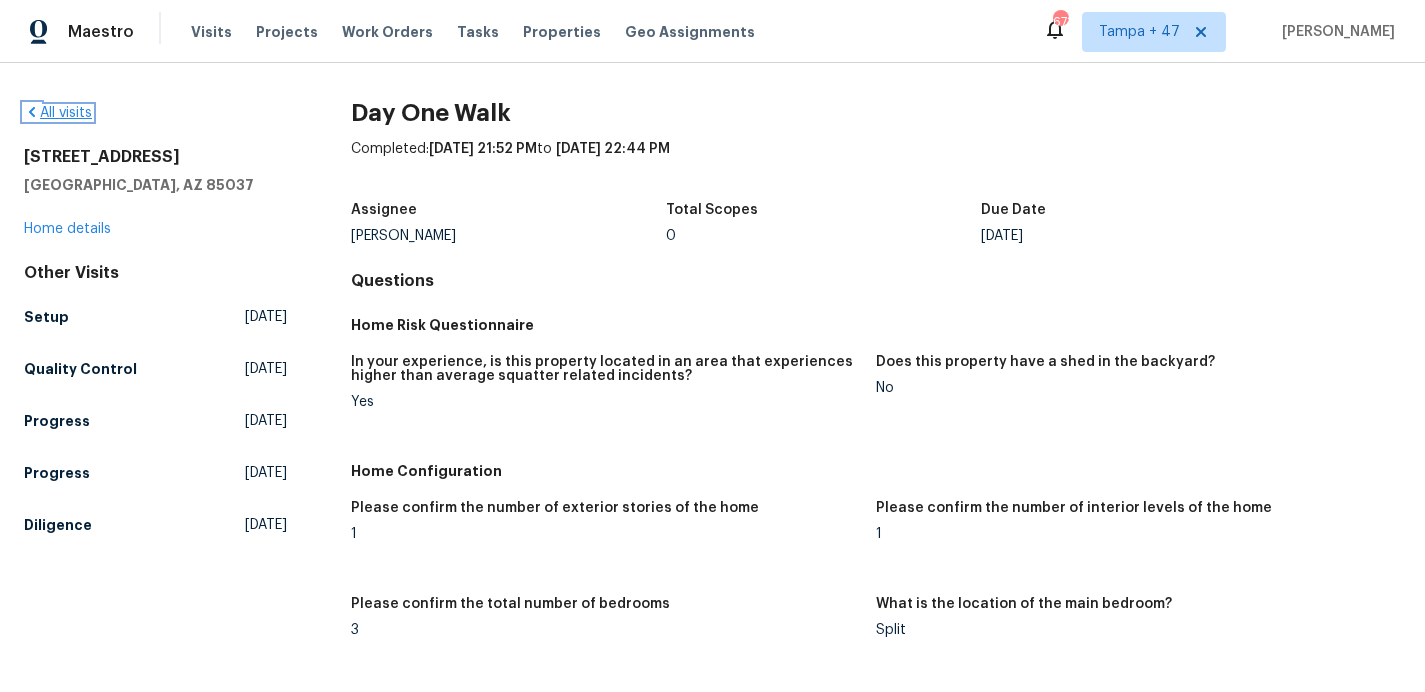 click on "All visits" at bounding box center (58, 113) 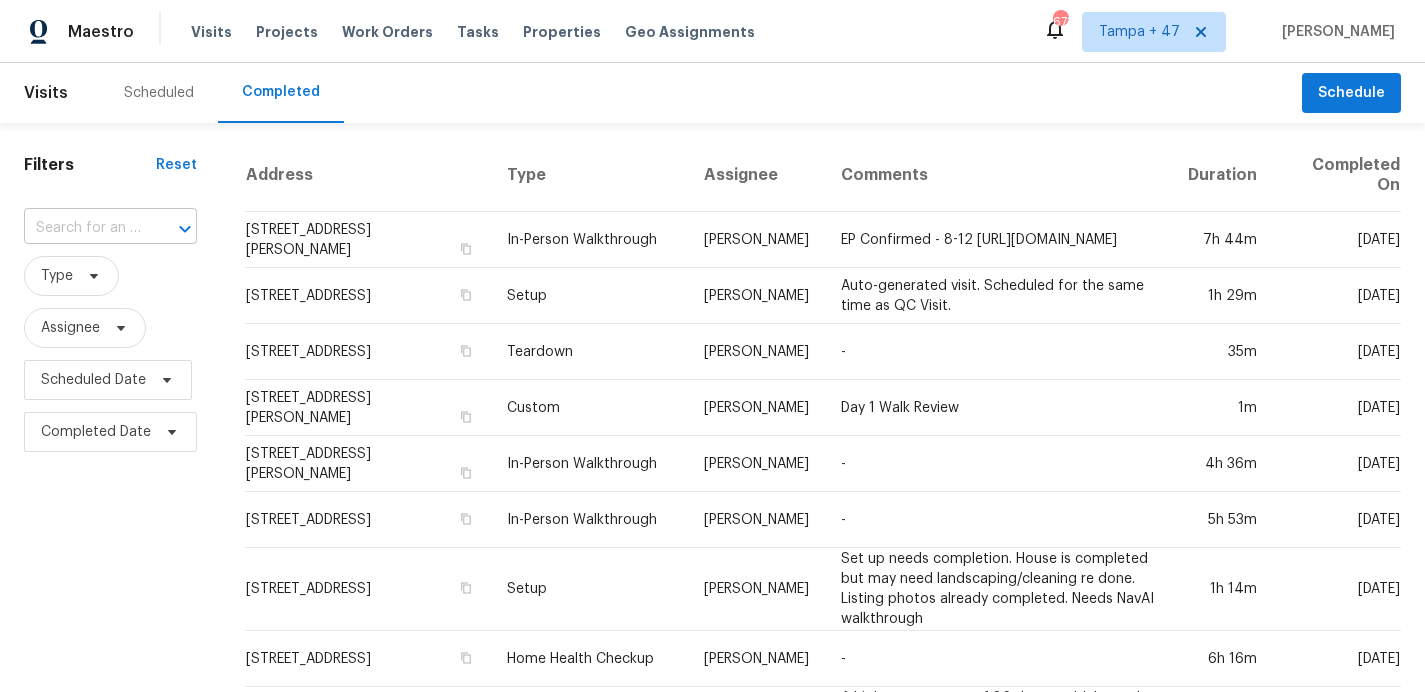 click at bounding box center (82, 228) 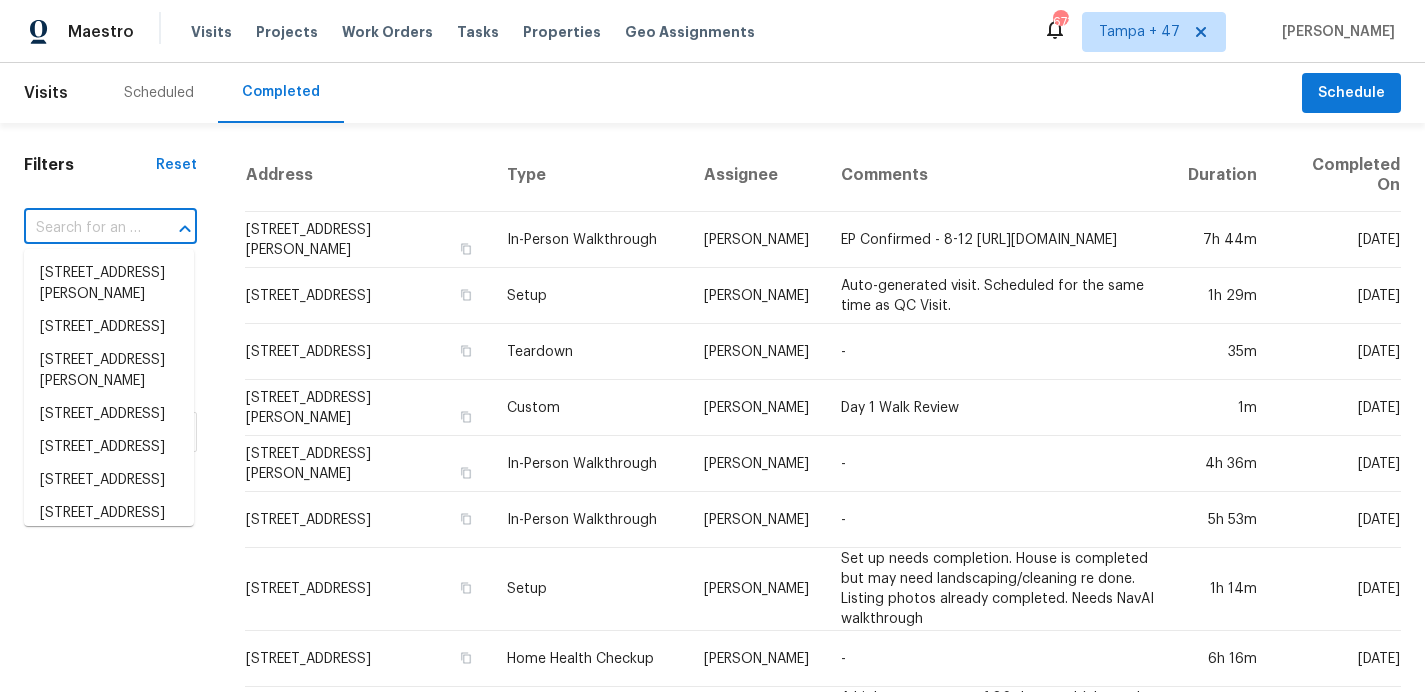 paste on "[STREET_ADDRESS]" 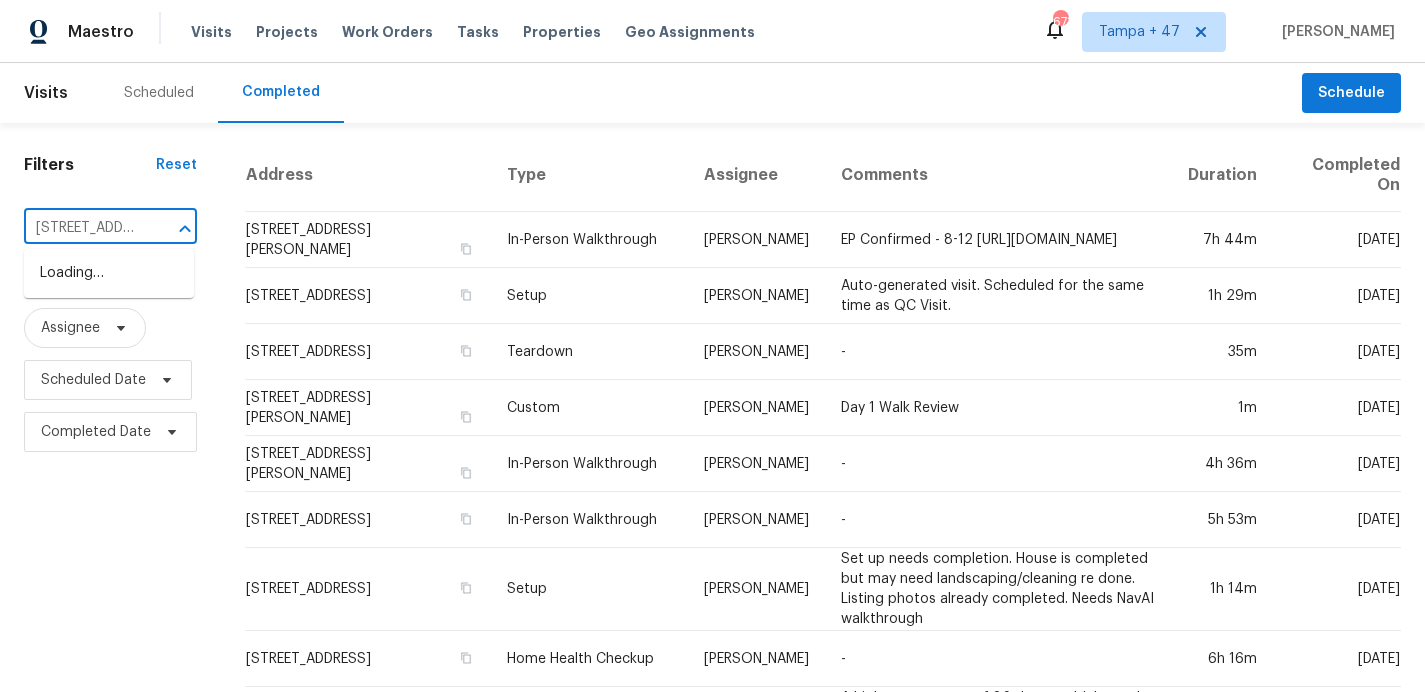 scroll, scrollTop: 0, scrollLeft: 115, axis: horizontal 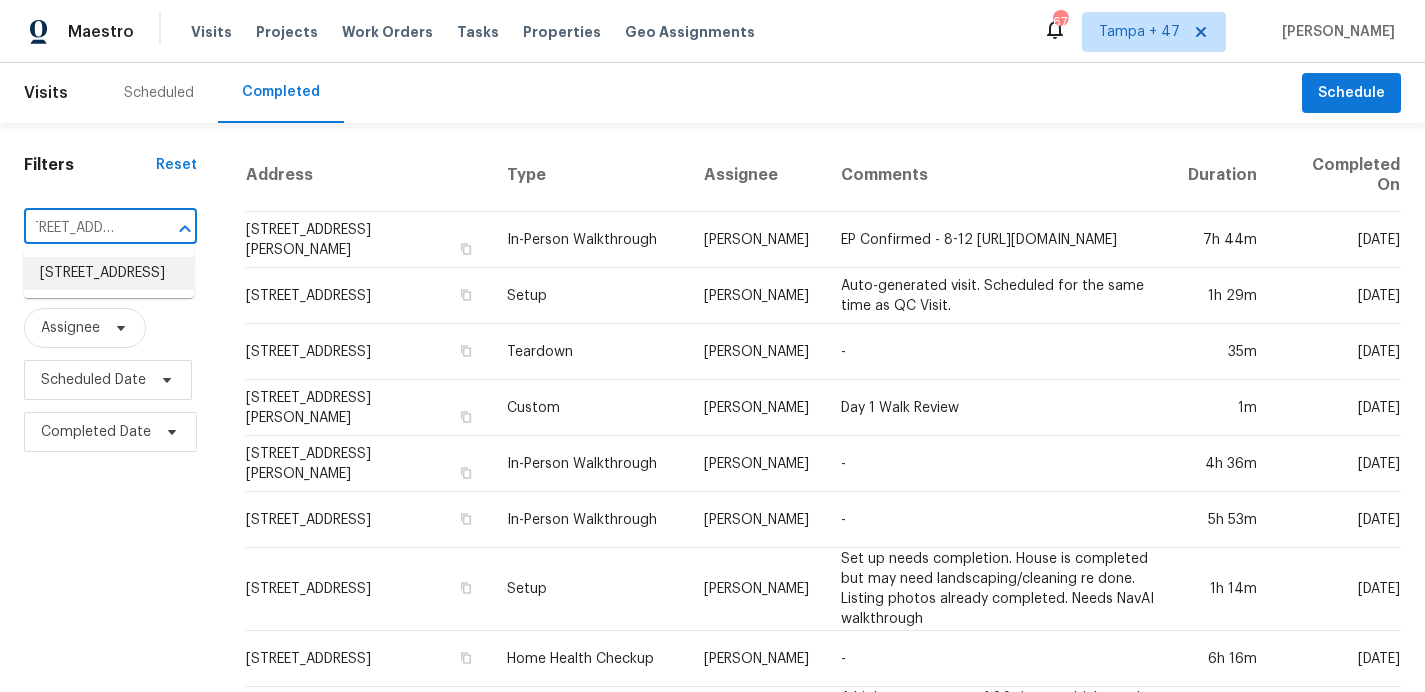 click on "[STREET_ADDRESS]" at bounding box center [109, 273] 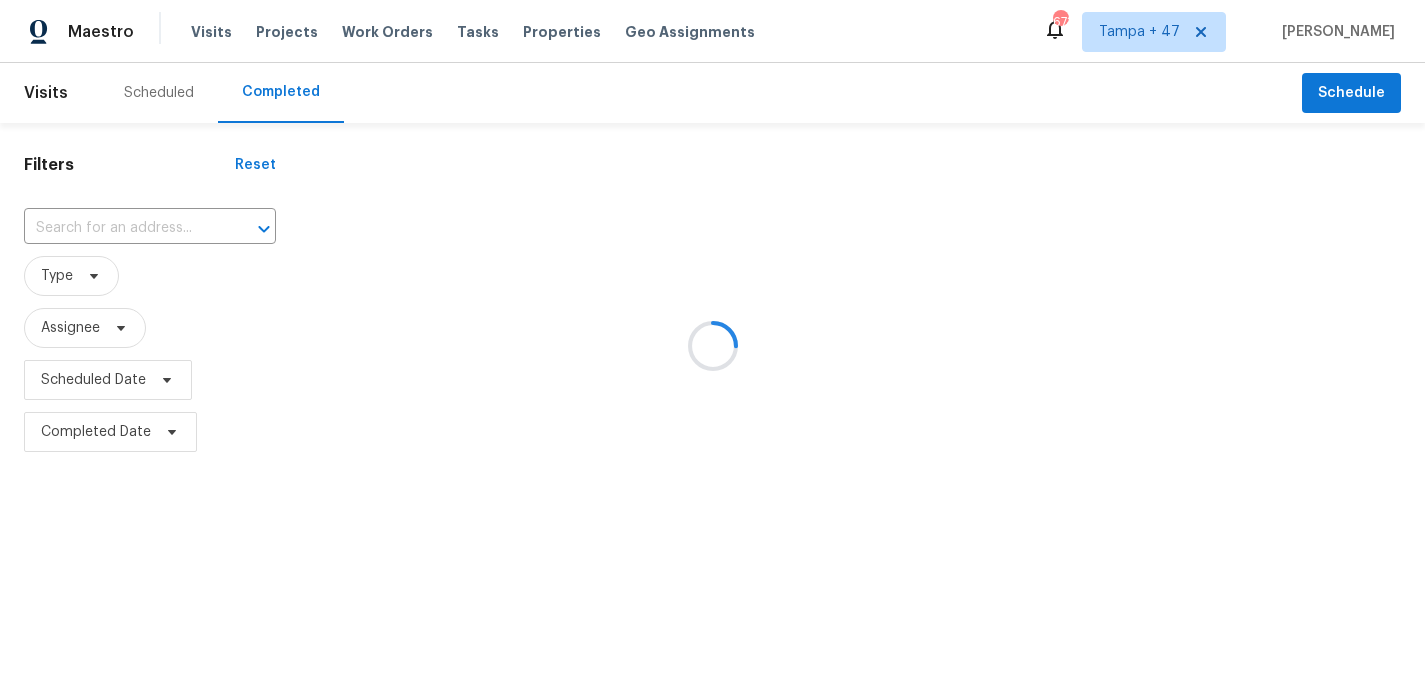 type on "[STREET_ADDRESS]" 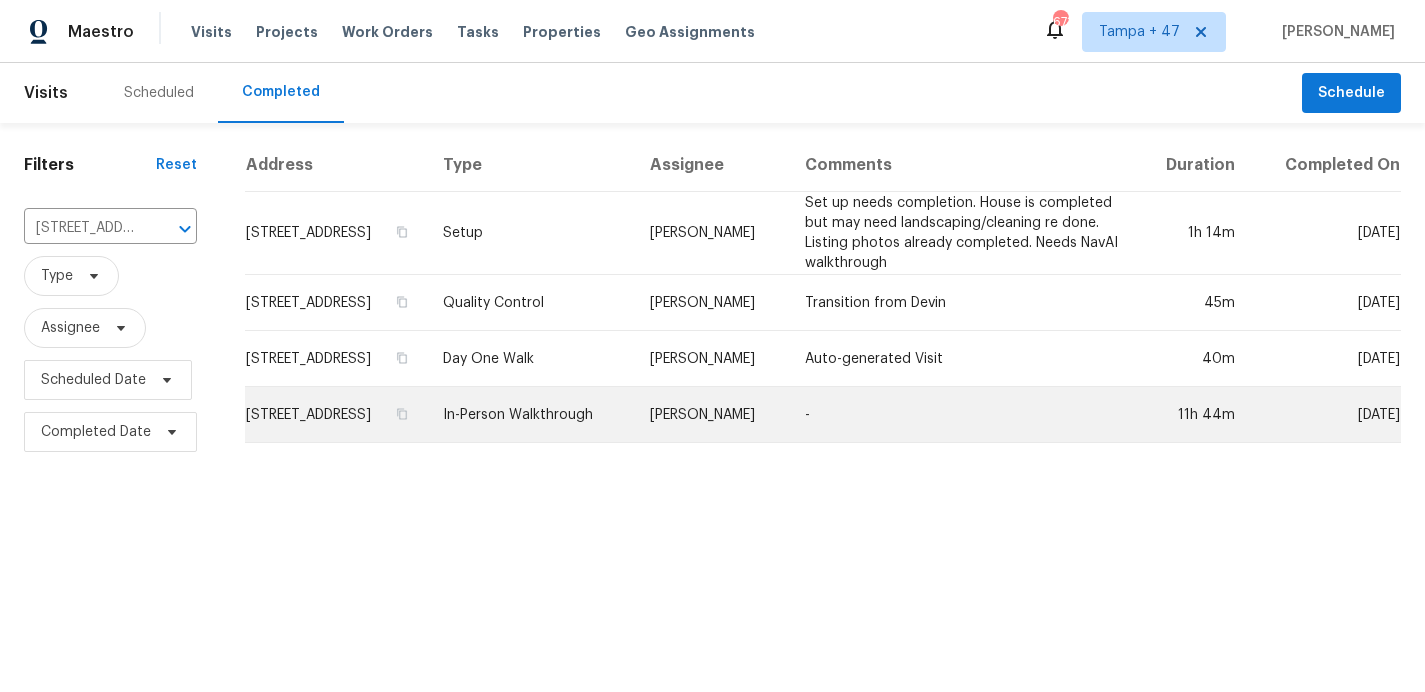 click on "In-Person Walkthrough" at bounding box center [530, 415] 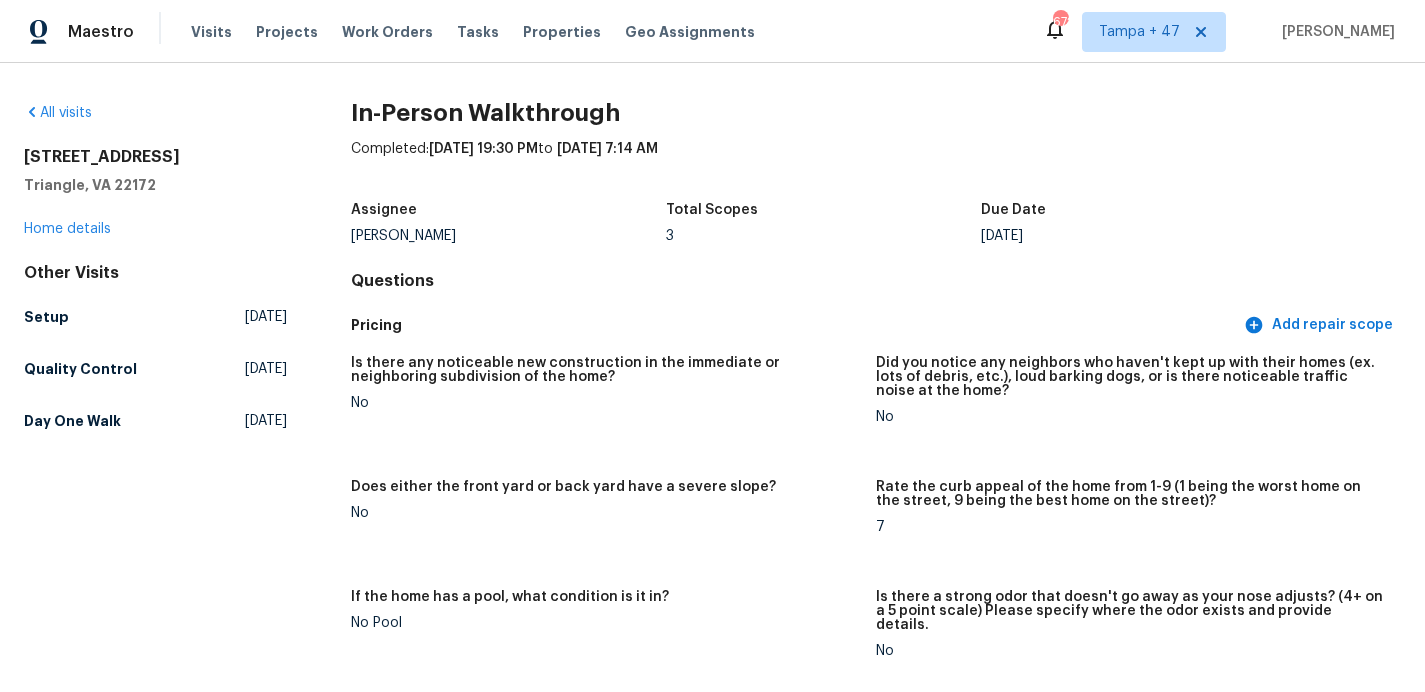 scroll, scrollTop: 3755, scrollLeft: 0, axis: vertical 